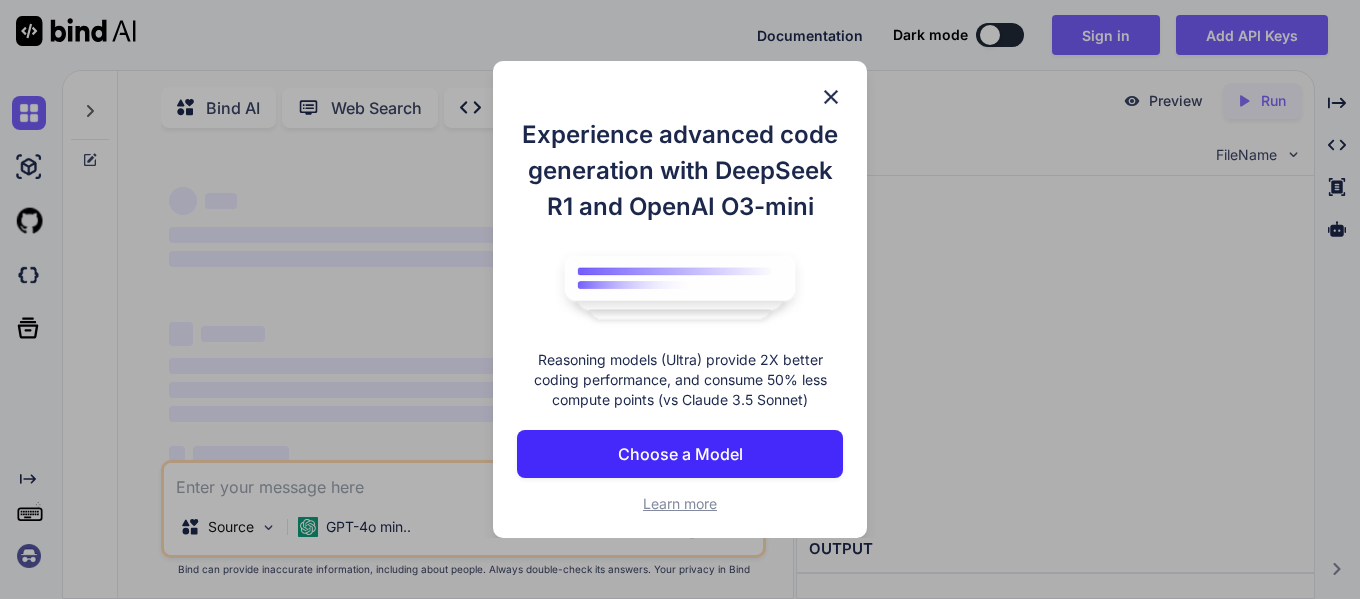 scroll, scrollTop: 0, scrollLeft: 0, axis: both 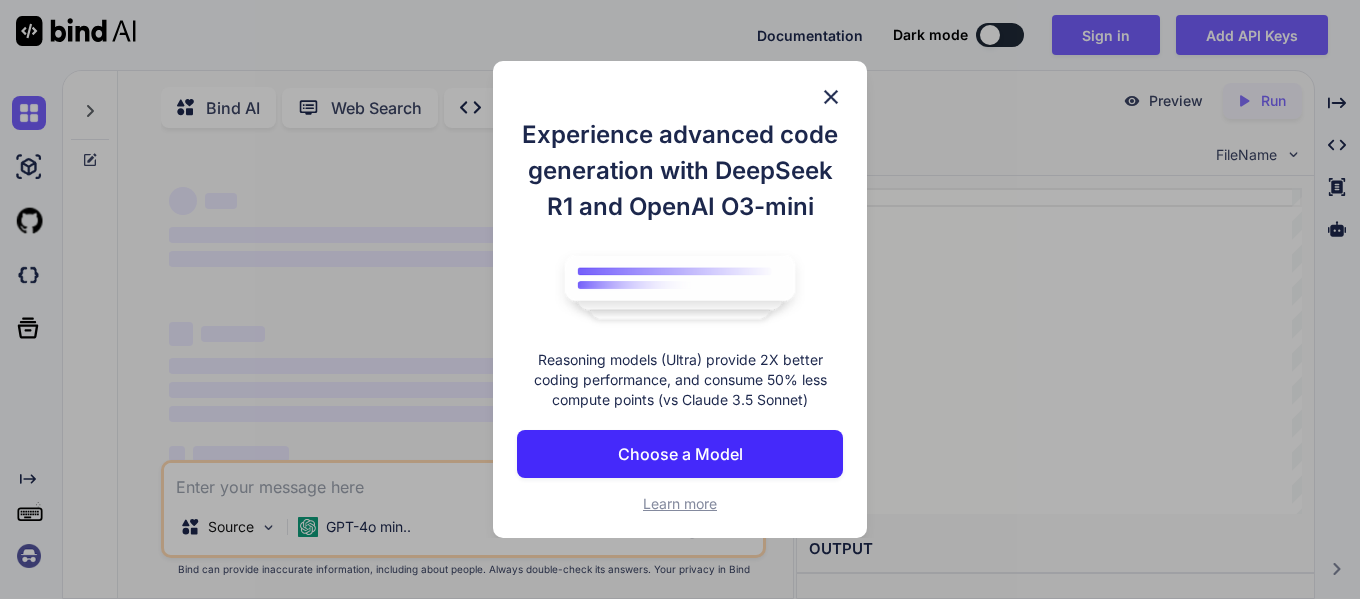 click on "Experience advanced code generation with DeepSeek R1 and OpenAI O3-mini Reasoning models (Ultra) provide 2X better coding performance, and consume 50% less compute points (vs Claude 3.5 Sonnet)   Choose a Model Learn more" at bounding box center (680, 300) 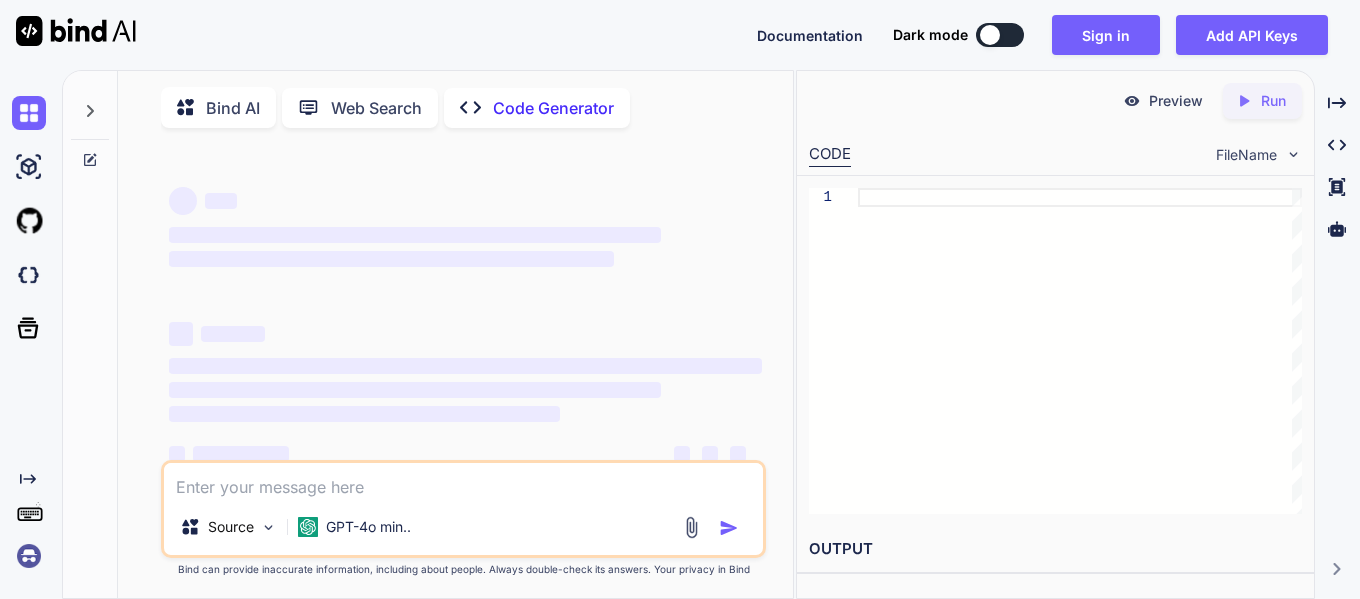 scroll, scrollTop: 8, scrollLeft: 0, axis: vertical 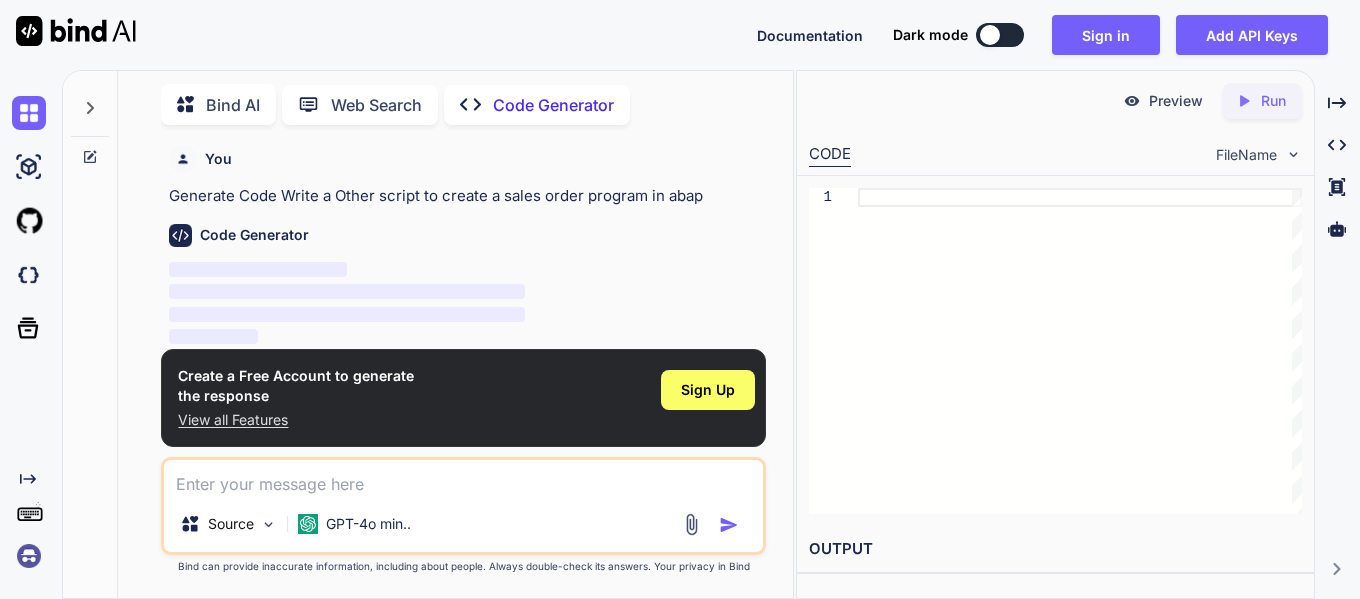 click at bounding box center [1000, 35] 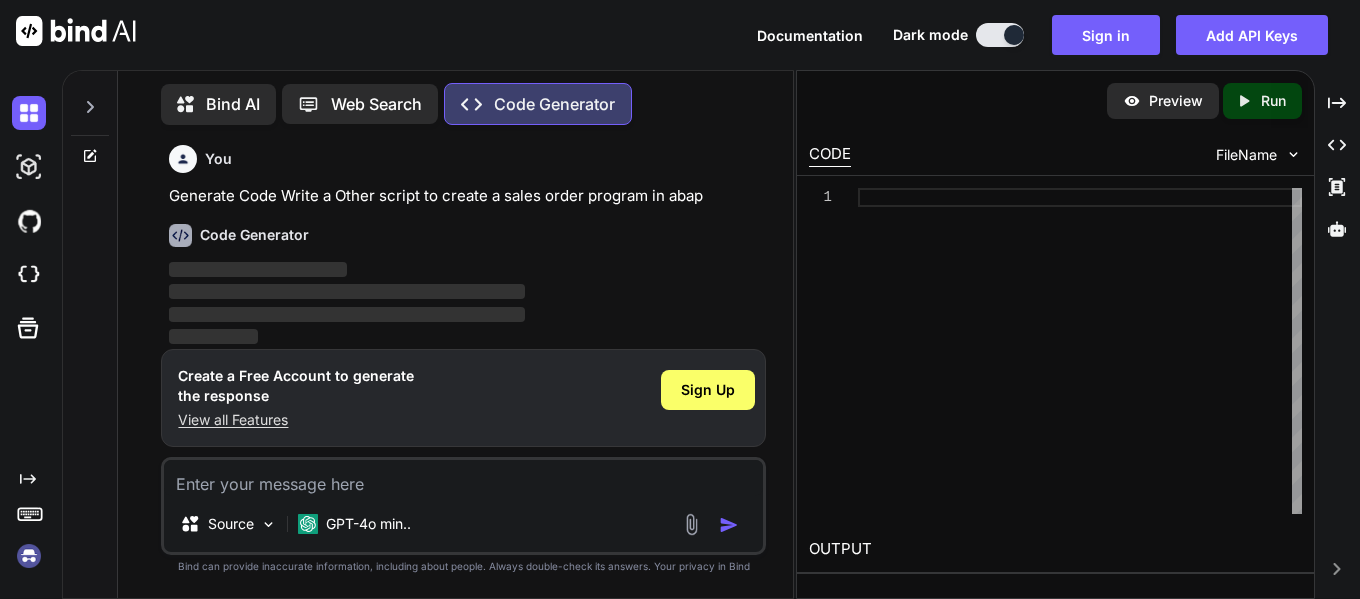 type 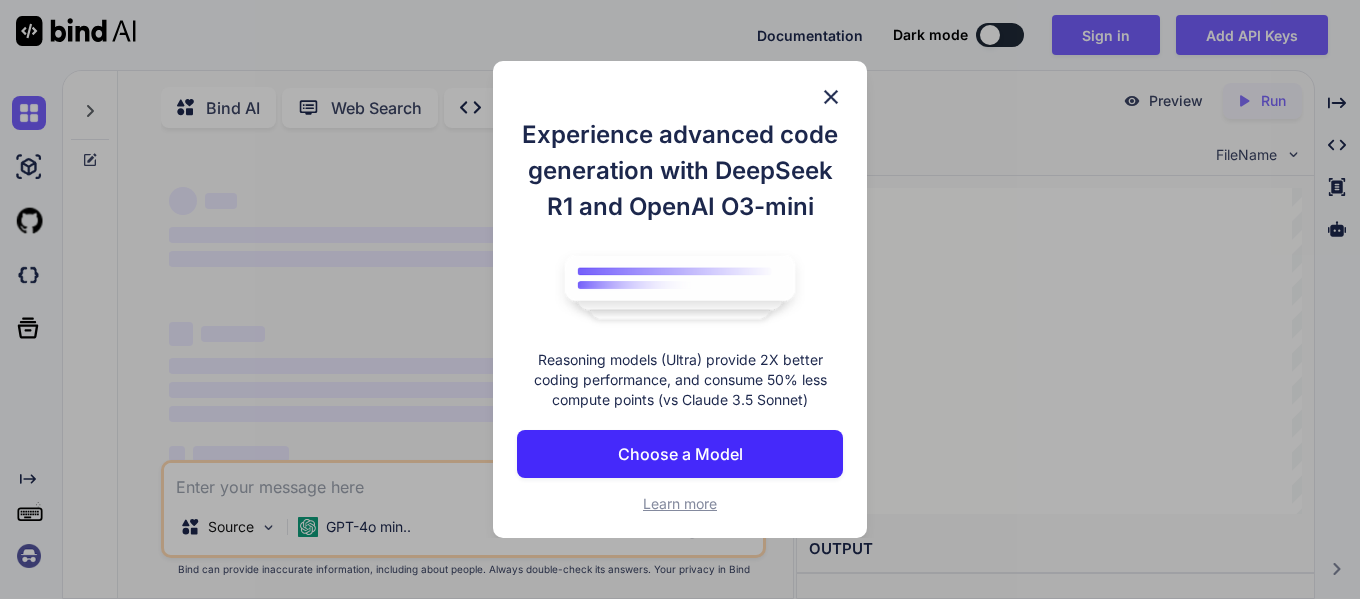 scroll, scrollTop: 0, scrollLeft: 0, axis: both 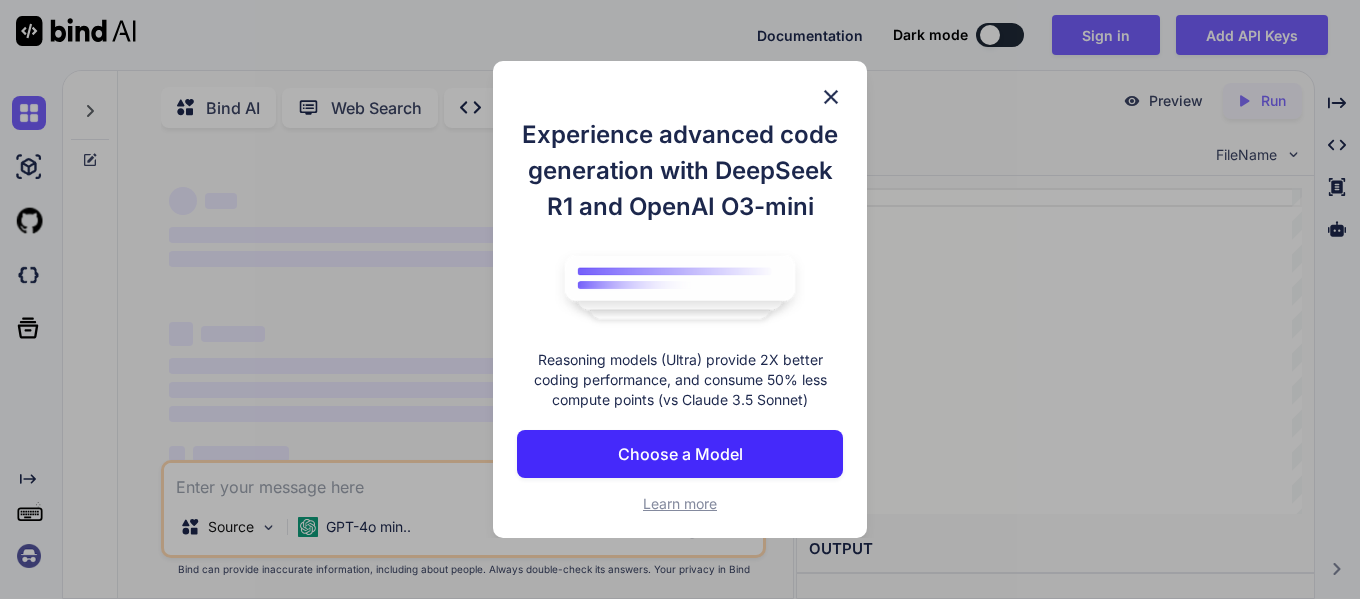 click at bounding box center [831, 97] 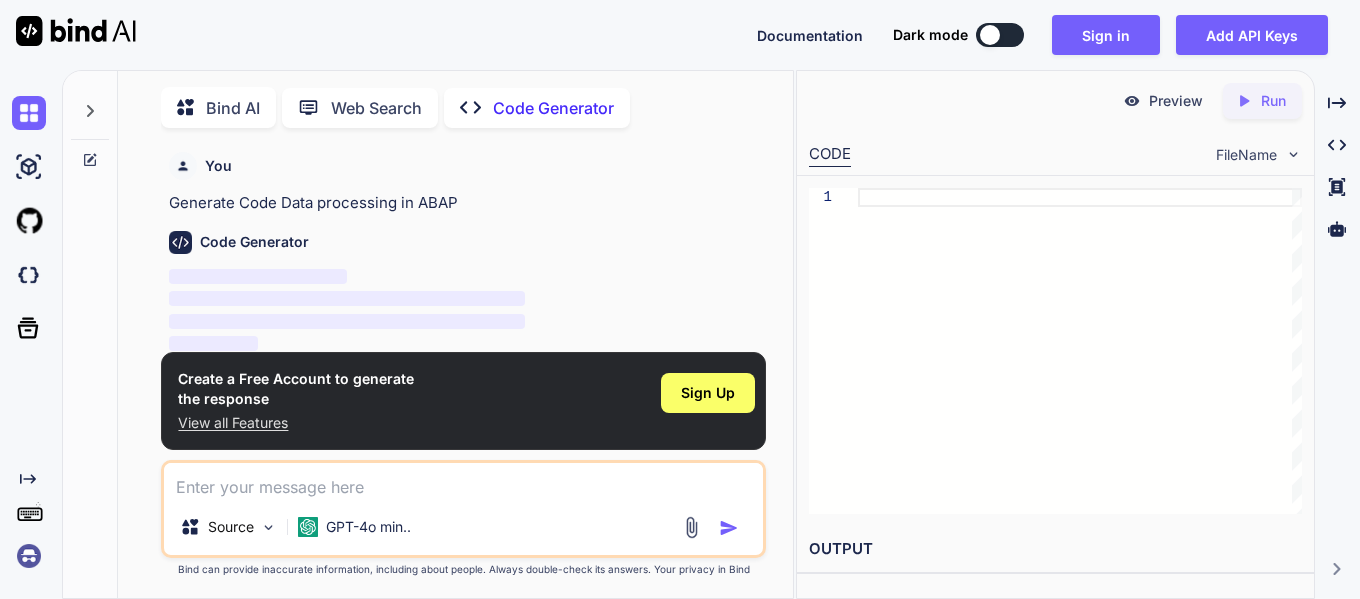 type on "x" 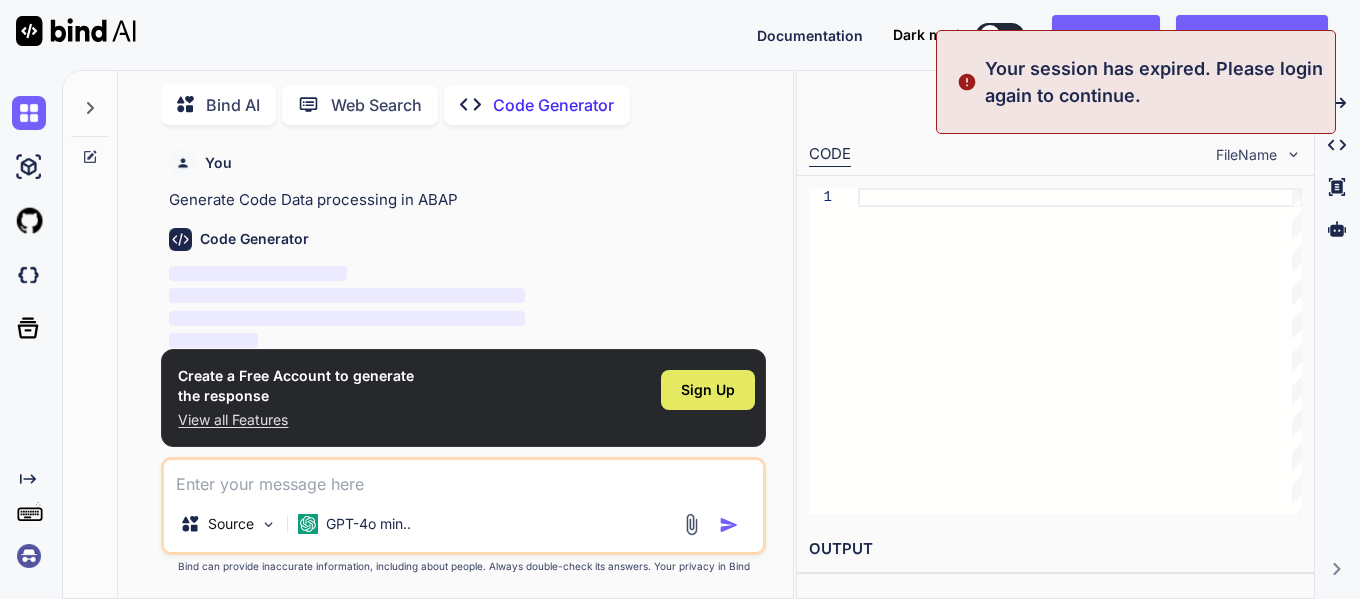 click on "Sign Up" at bounding box center [708, 390] 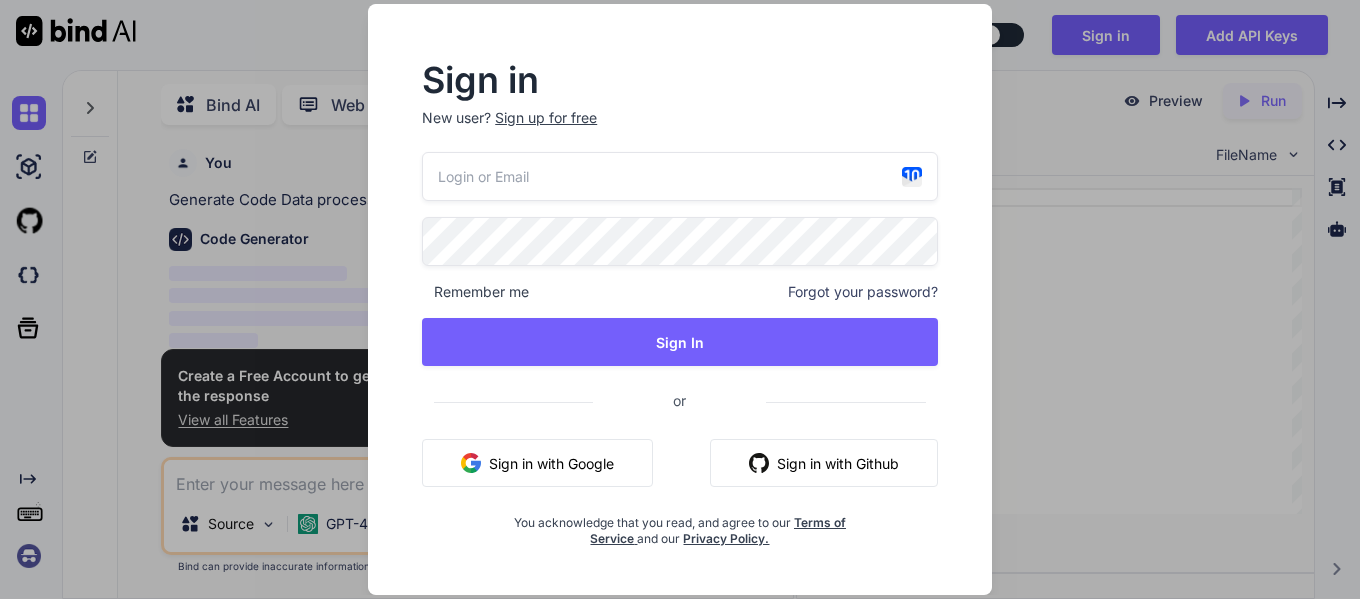 click at bounding box center [680, 176] 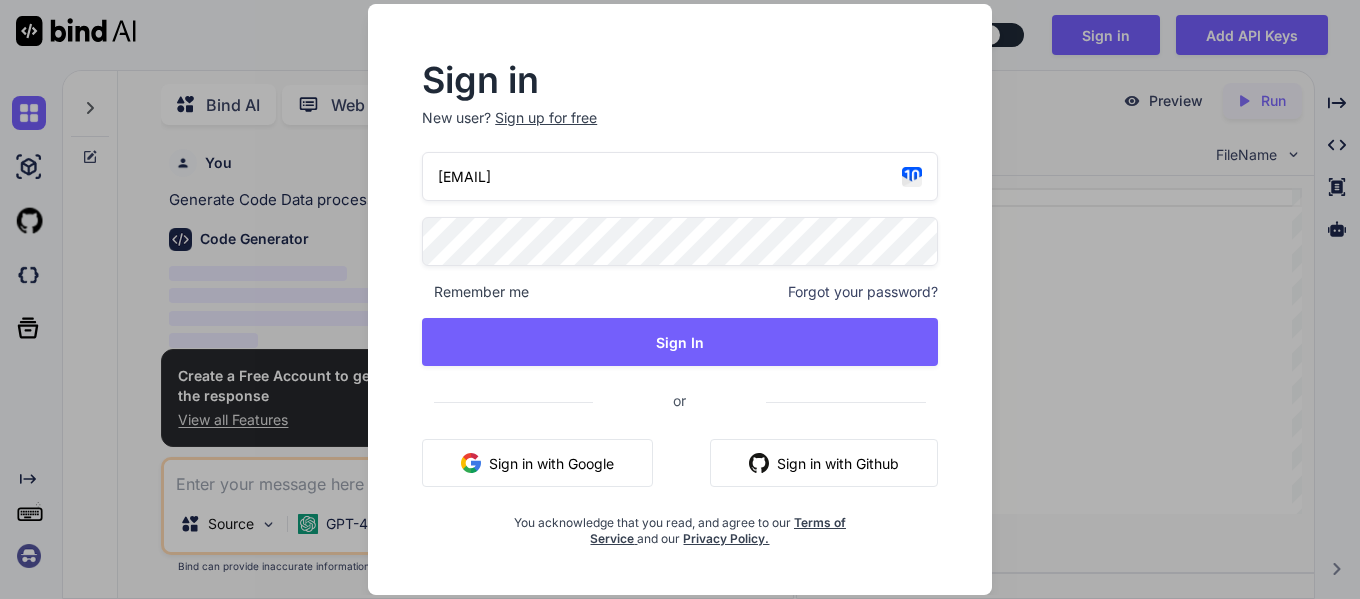 type on "[EMAIL]" 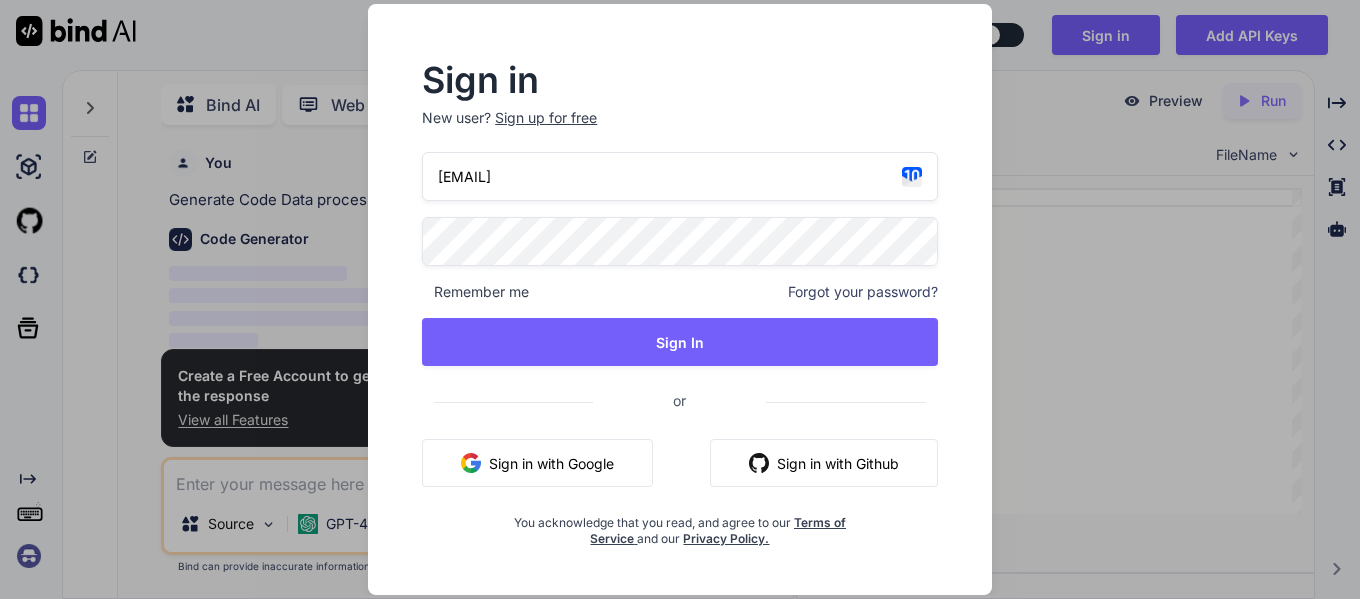 scroll, scrollTop: 0, scrollLeft: 155165, axis: horizontal 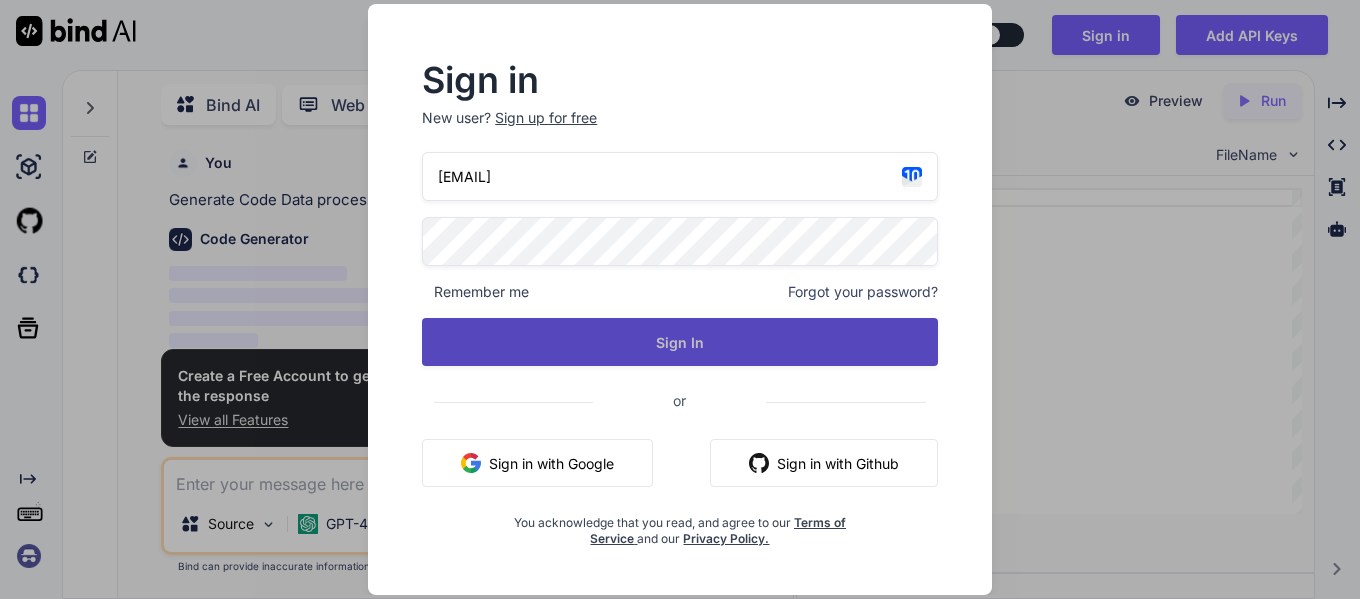 click on "Sign In" at bounding box center [680, 342] 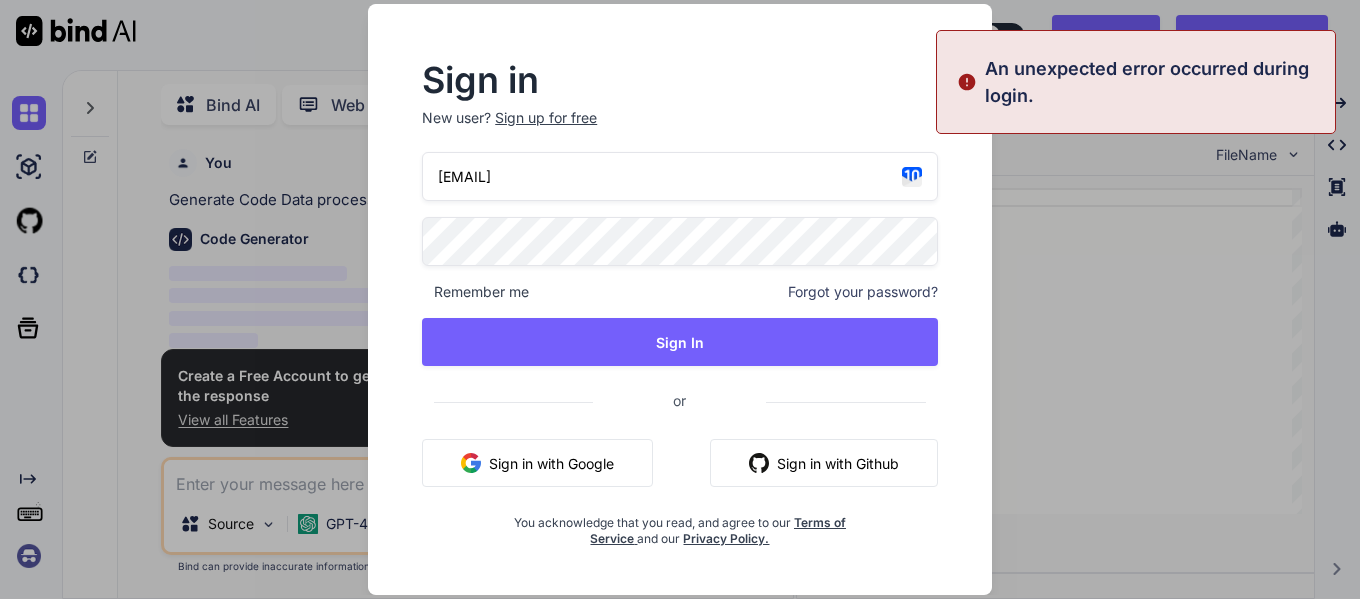click on "[EMAIL]" at bounding box center [680, 176] 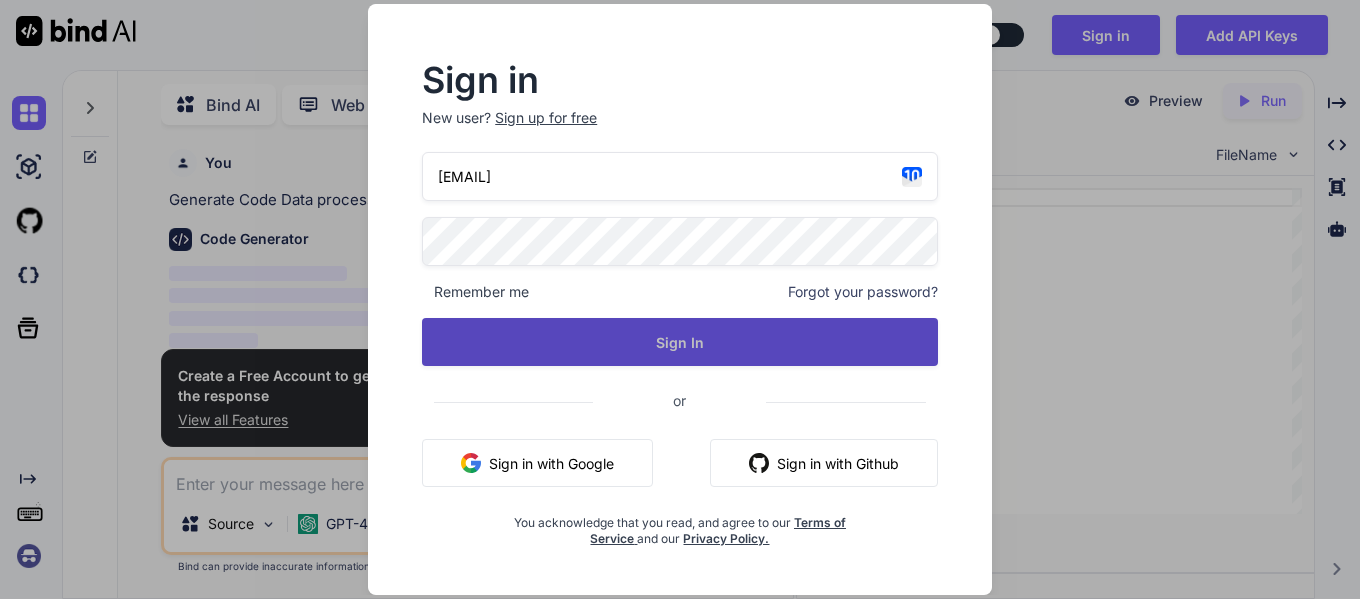 click on "Sign In" at bounding box center [680, 342] 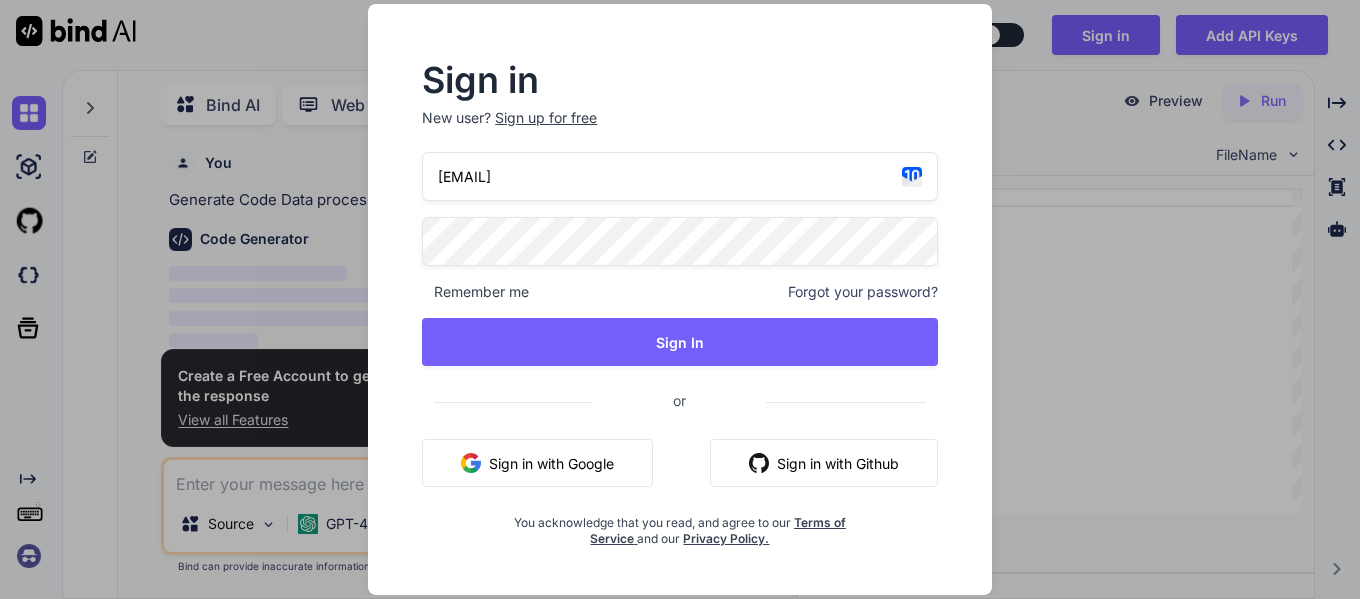 click on "Sign up for free" at bounding box center (546, 118) 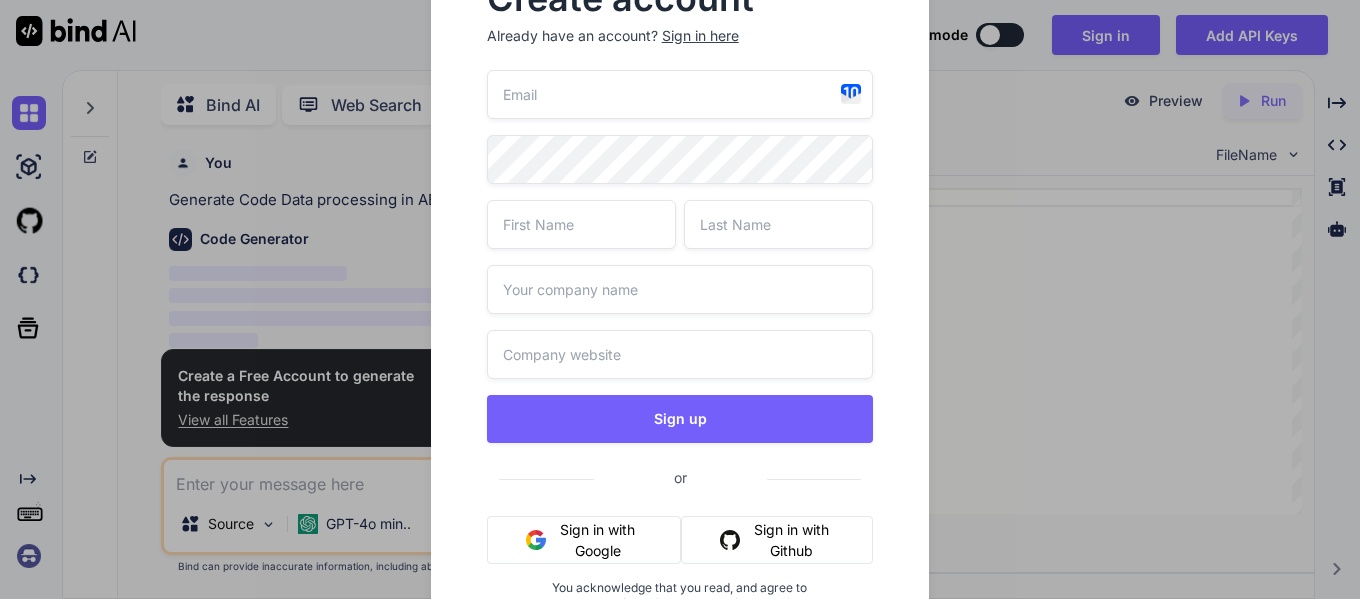 click at bounding box center [680, 94] 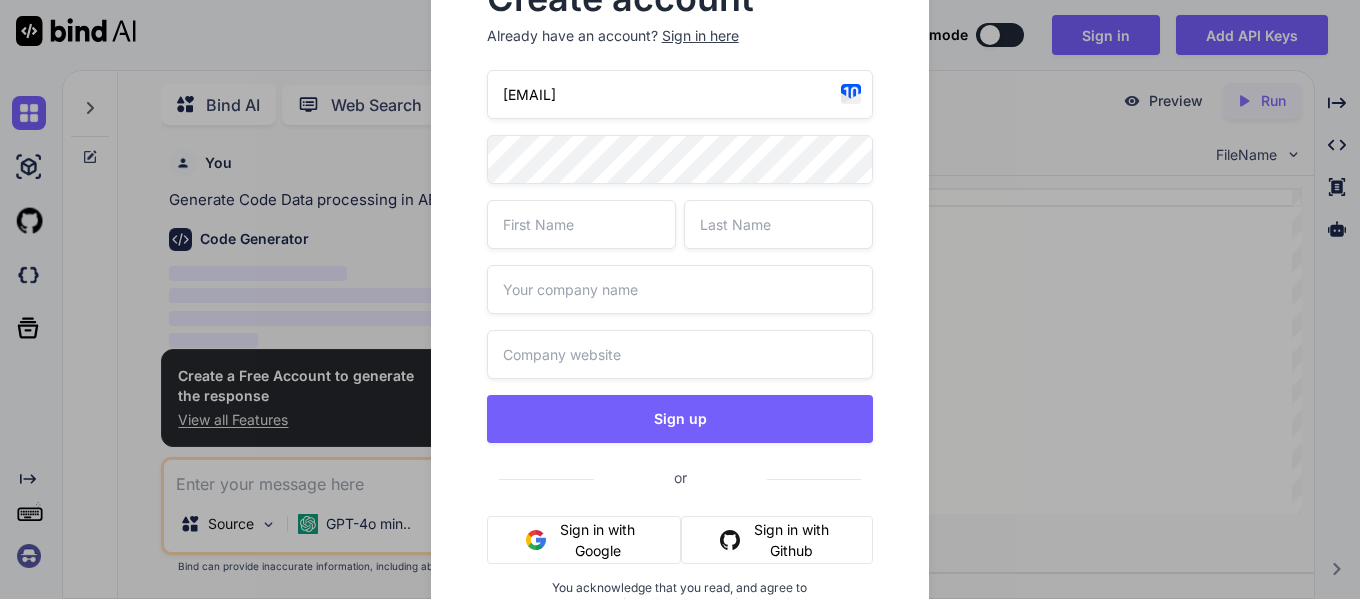 type on "[EMAIL]" 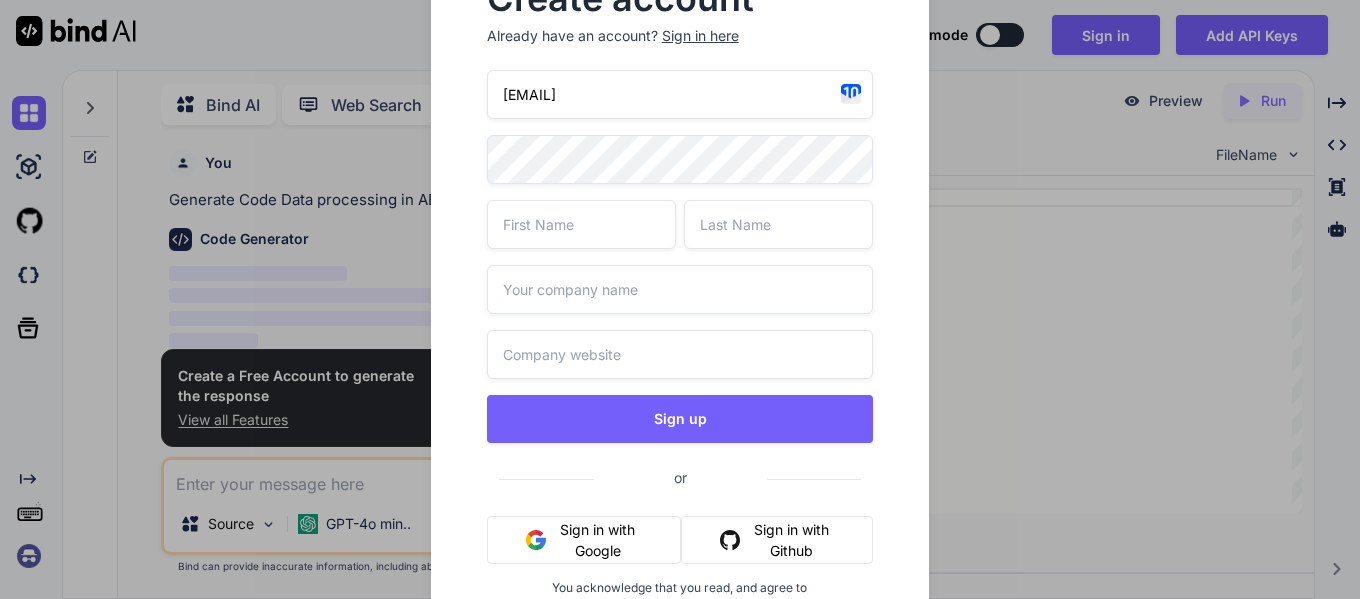 paste on "[EMAIL]" 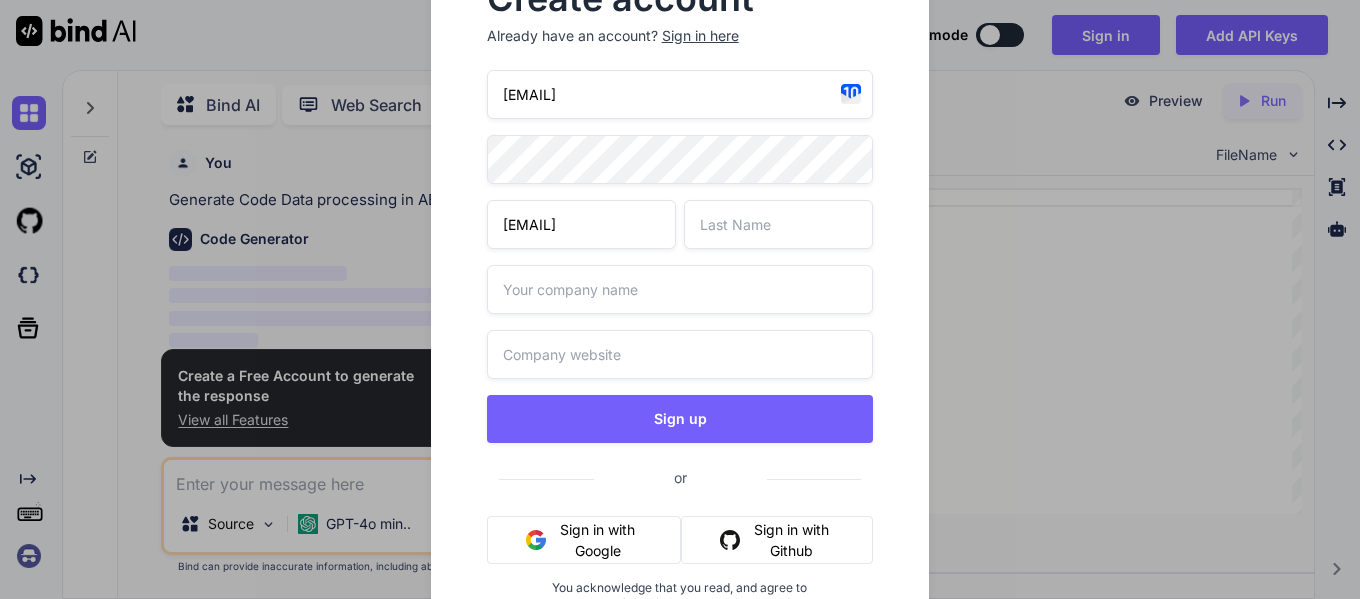 click on "[EMAIL]" at bounding box center (581, 224) 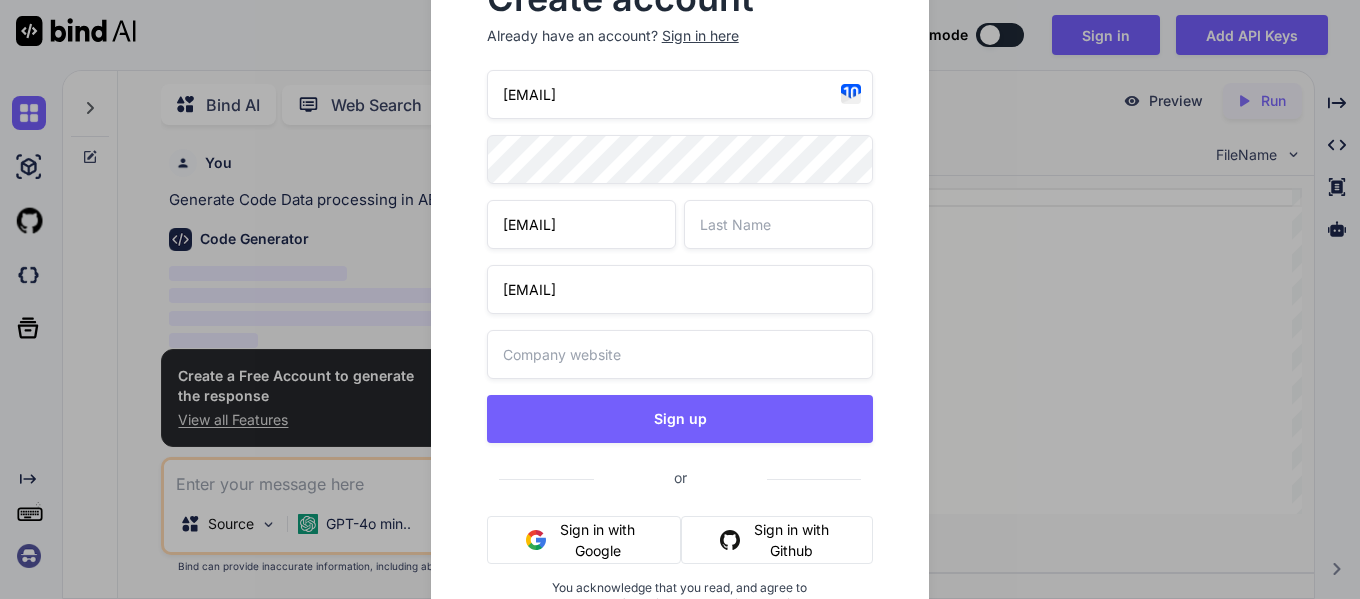 click on "[EMAIL]" at bounding box center (680, 289) 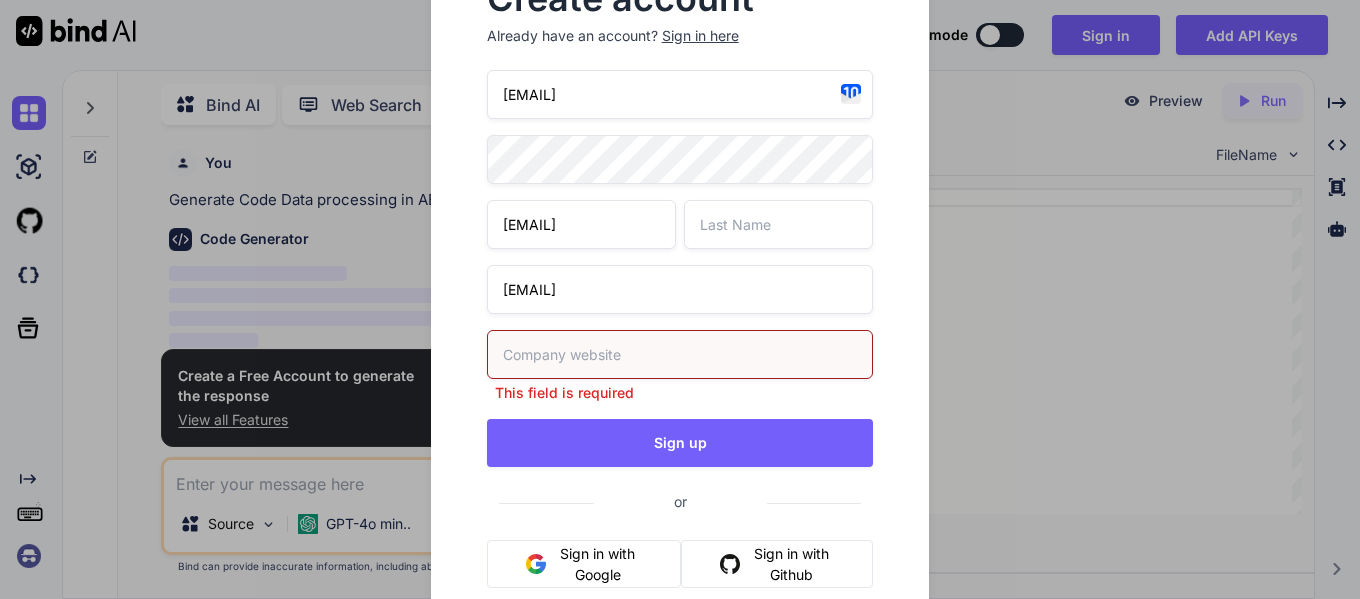 drag, startPoint x: 694, startPoint y: 291, endPoint x: 497, endPoint y: 281, distance: 197.25365 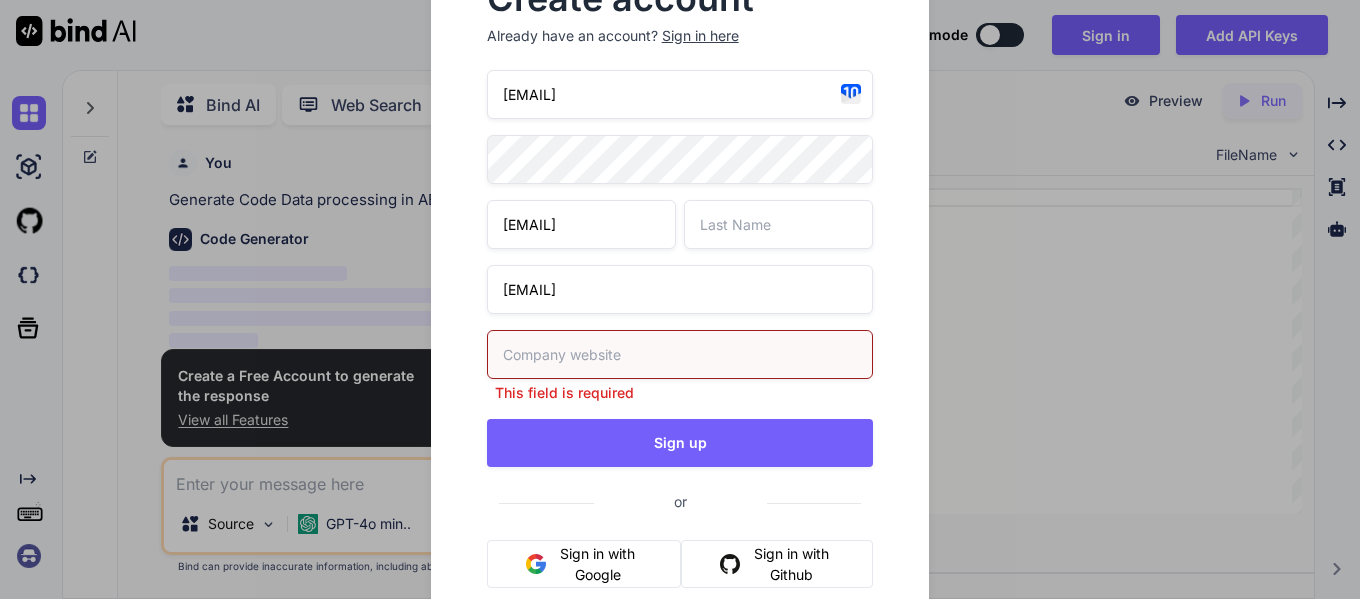 click on "[EMAIL]" at bounding box center [680, 289] 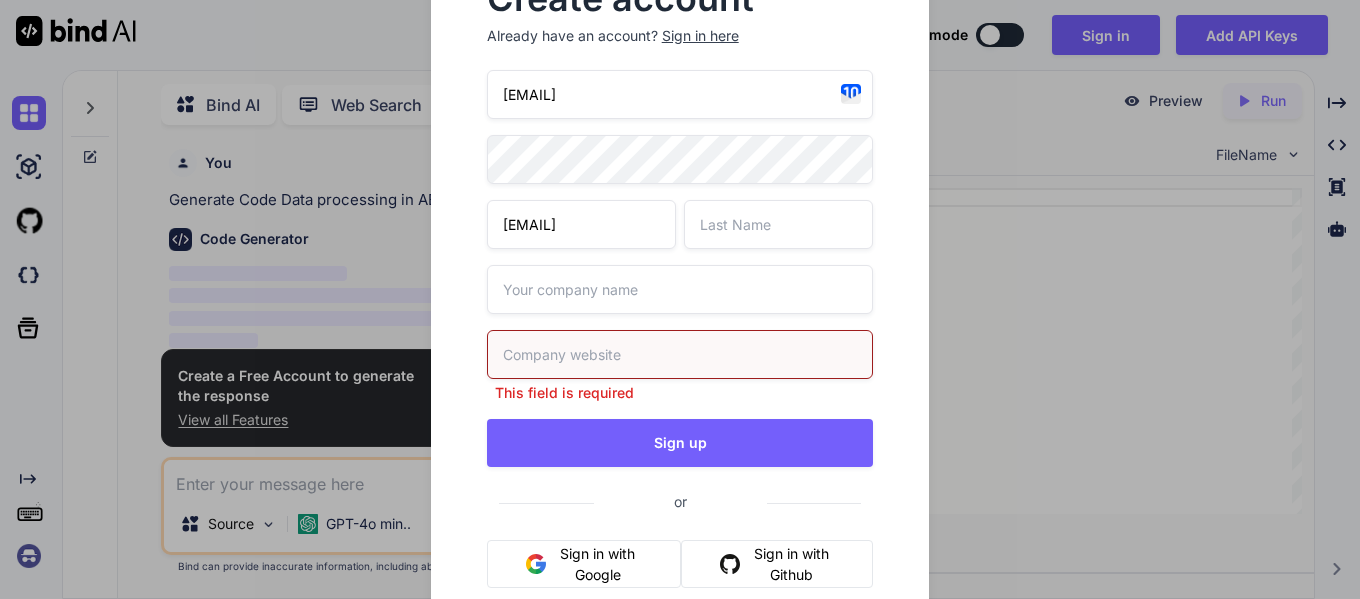 paste on "[EMAIL]" 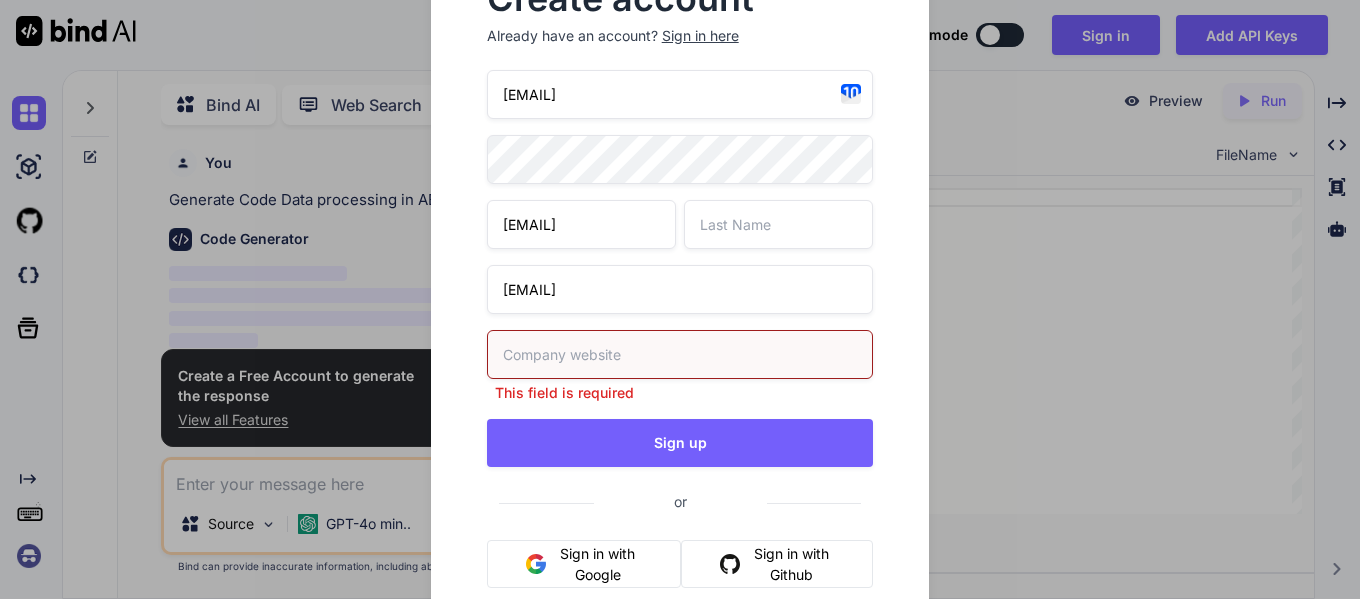drag, startPoint x: 597, startPoint y: 292, endPoint x: 510, endPoint y: 292, distance: 87 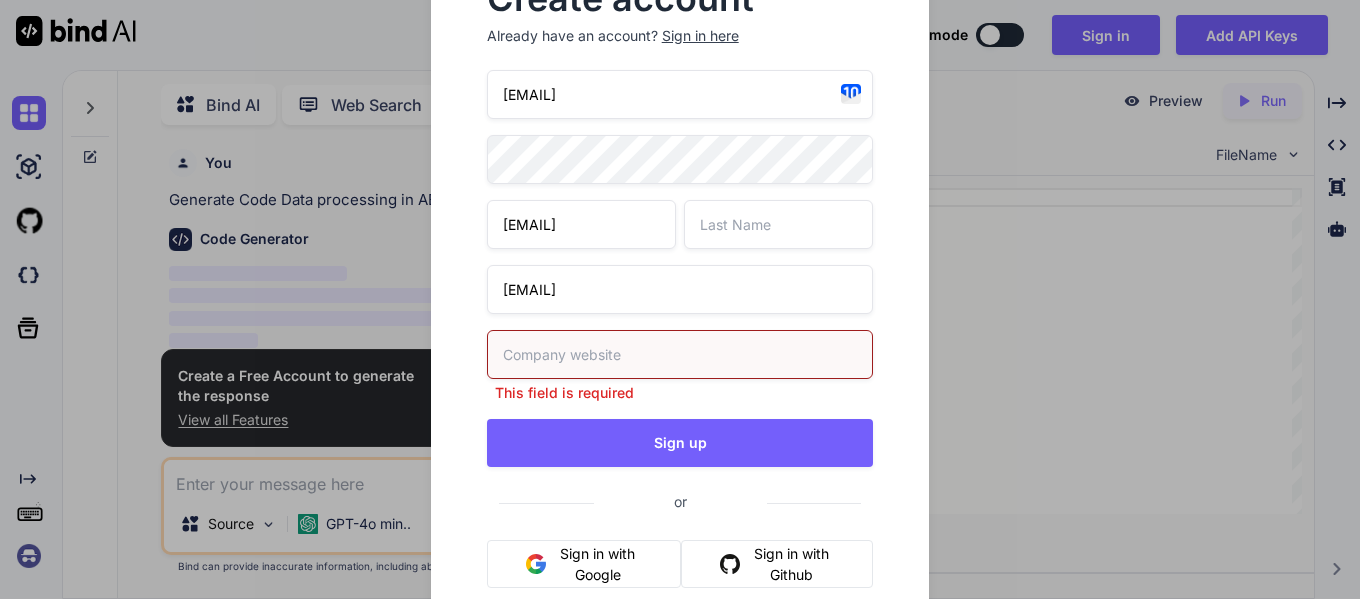click on "efpaper.com" at bounding box center (680, 289) 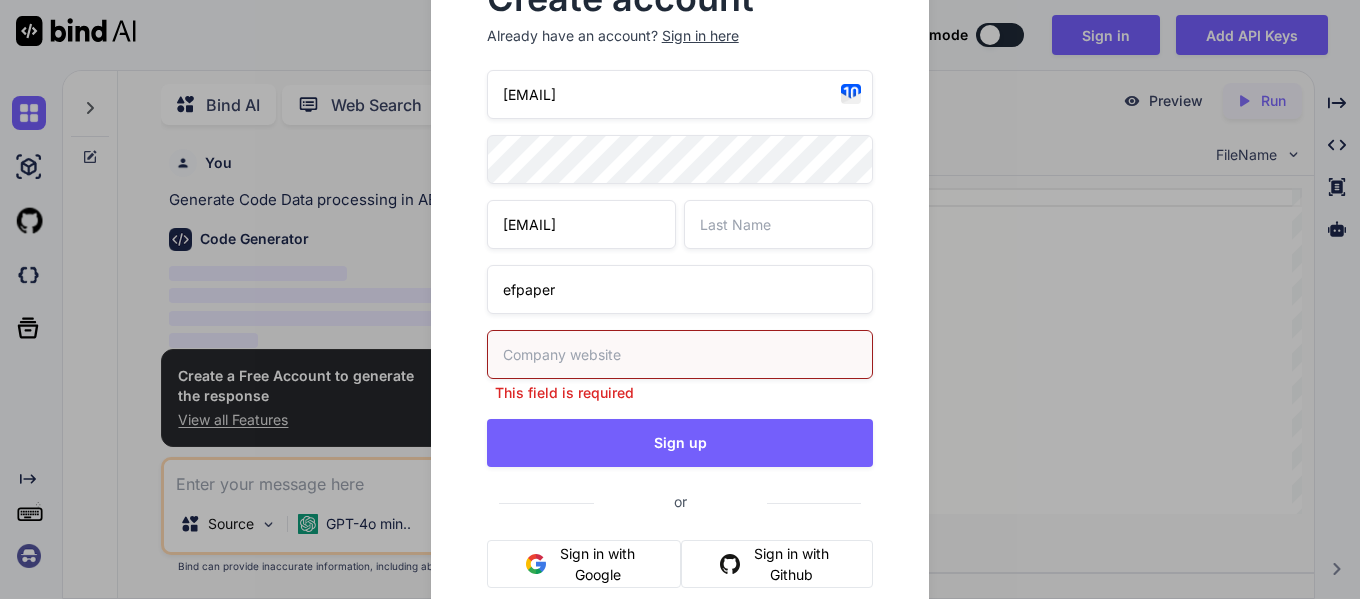 type on "efpaper" 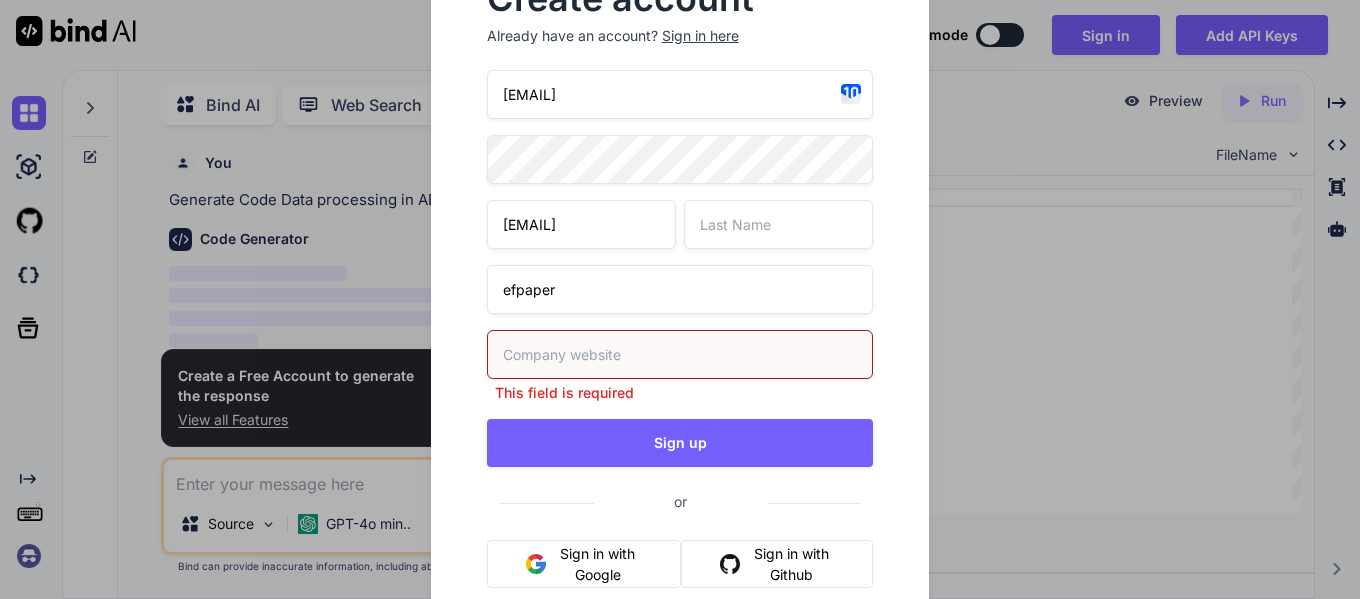 click at bounding box center [680, 354] 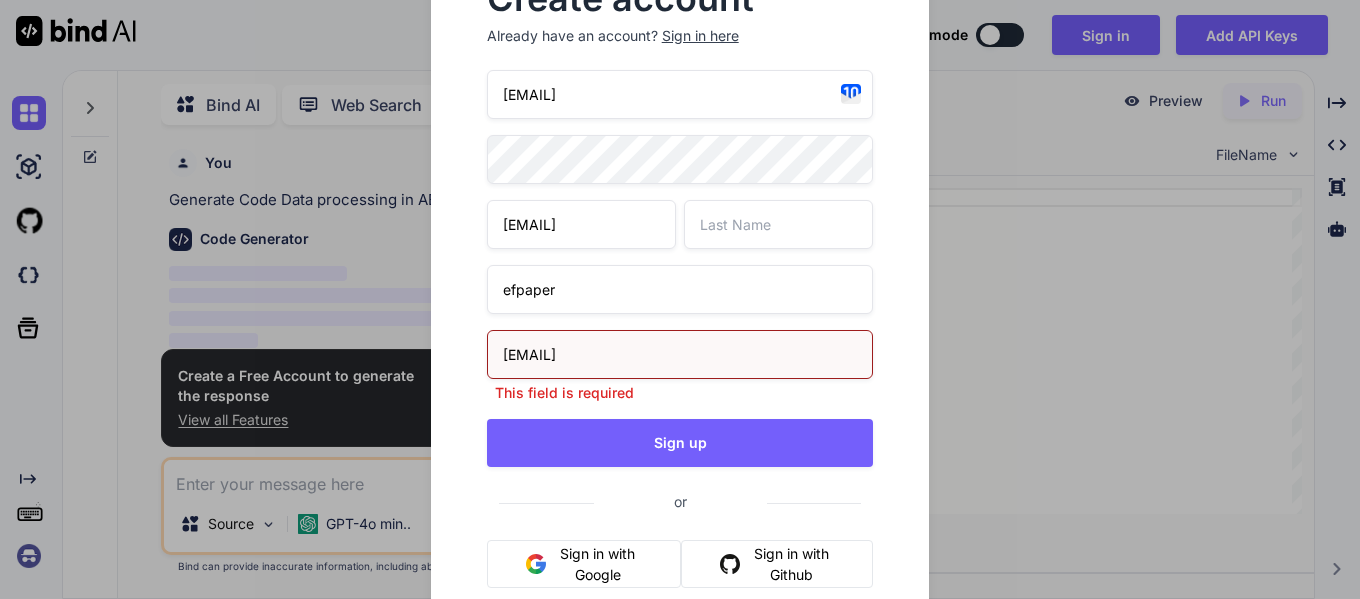 drag, startPoint x: 594, startPoint y: 355, endPoint x: 411, endPoint y: 330, distance: 184.69975 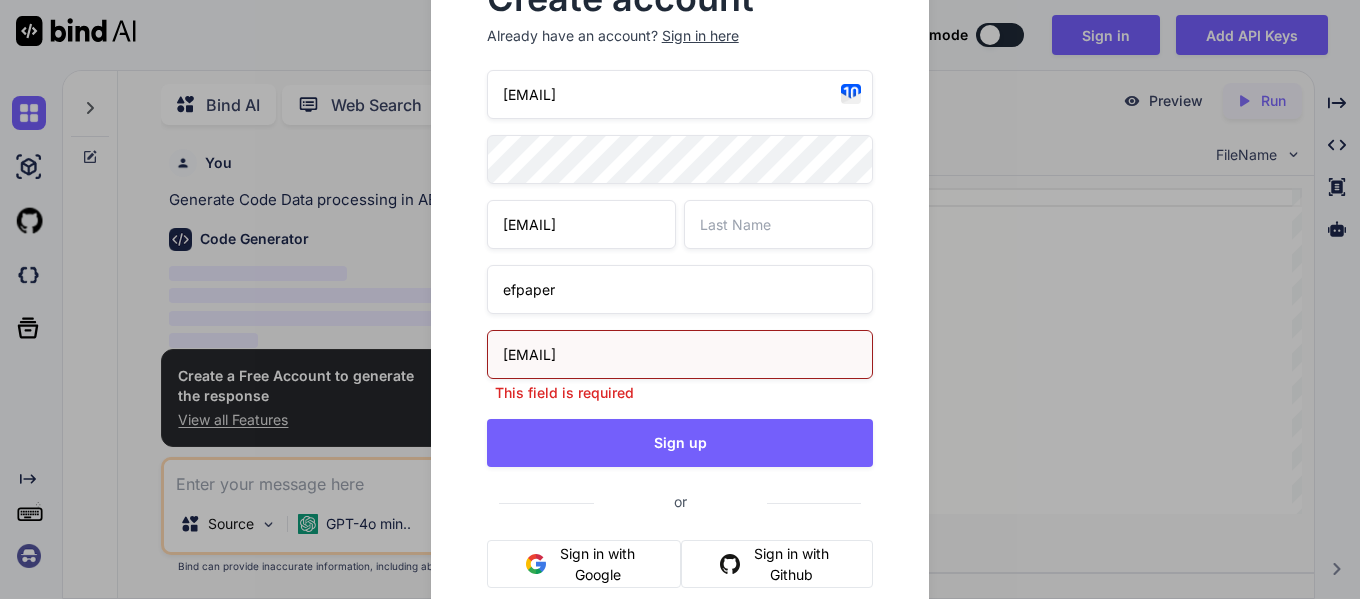 click on "Create account Already have an account?   Sign in here vofos76726@efpaper.com vofos76726@efpaper.com efpaper vofos76726@efpaper.com This field is required Sign up   or Sign in with Google Sign in with Github You acknowledge that you read, and agree to our   Terms of Service     and our   Privacy Policy." at bounding box center [680, 300] 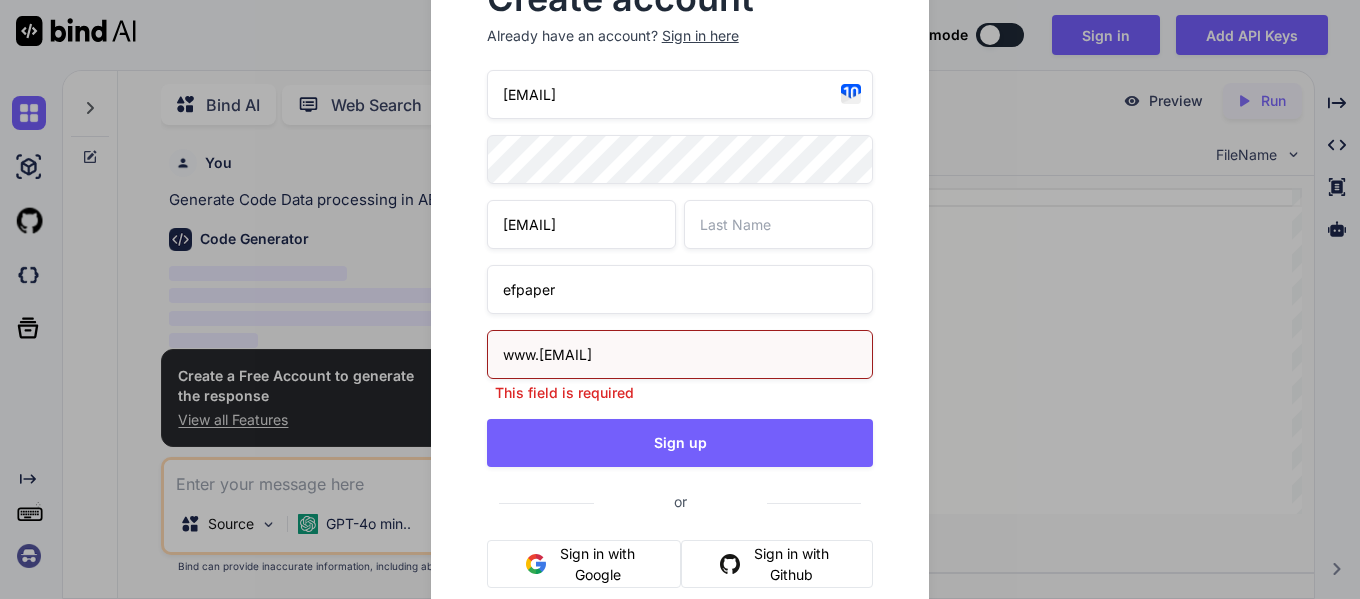 type on "www.efpaper.com" 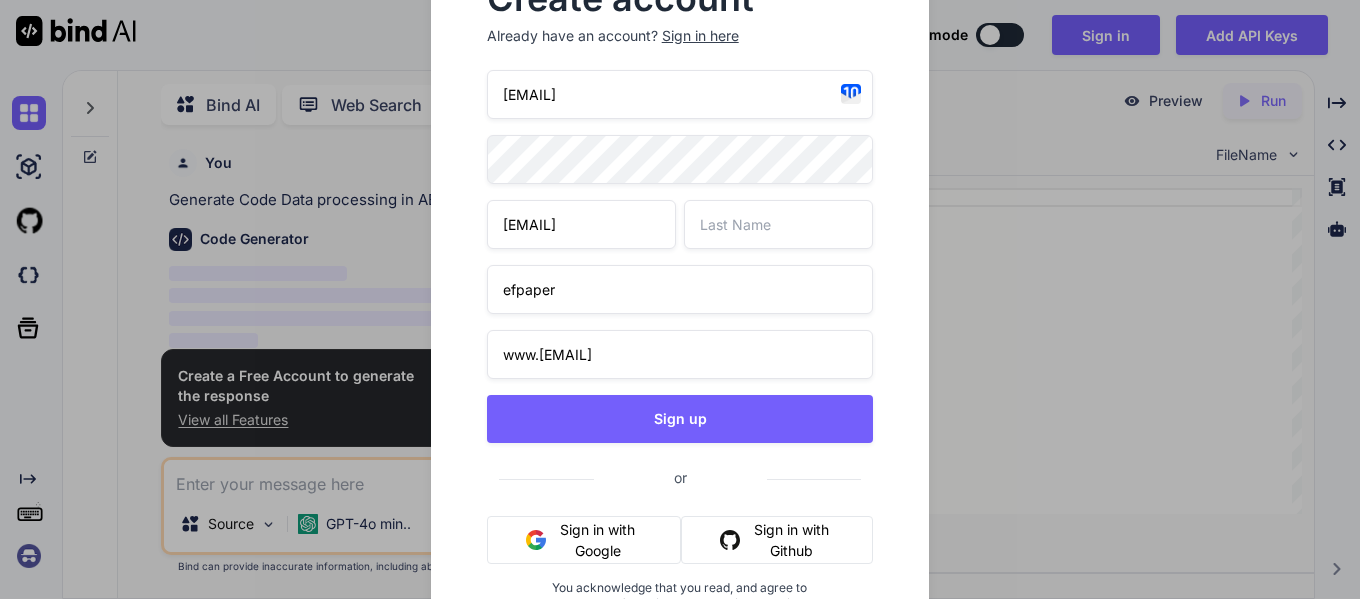 scroll, scrollTop: 0, scrollLeft: 18, axis: horizontal 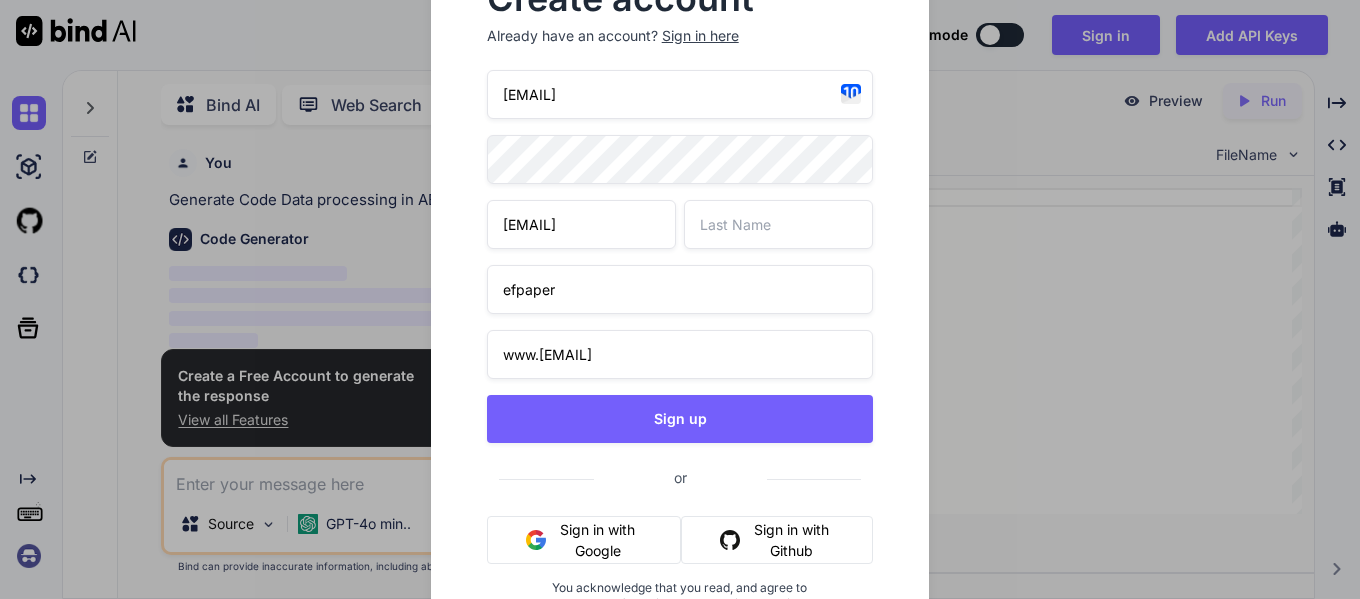 click on "[EMAIL]" at bounding box center (680, 224) 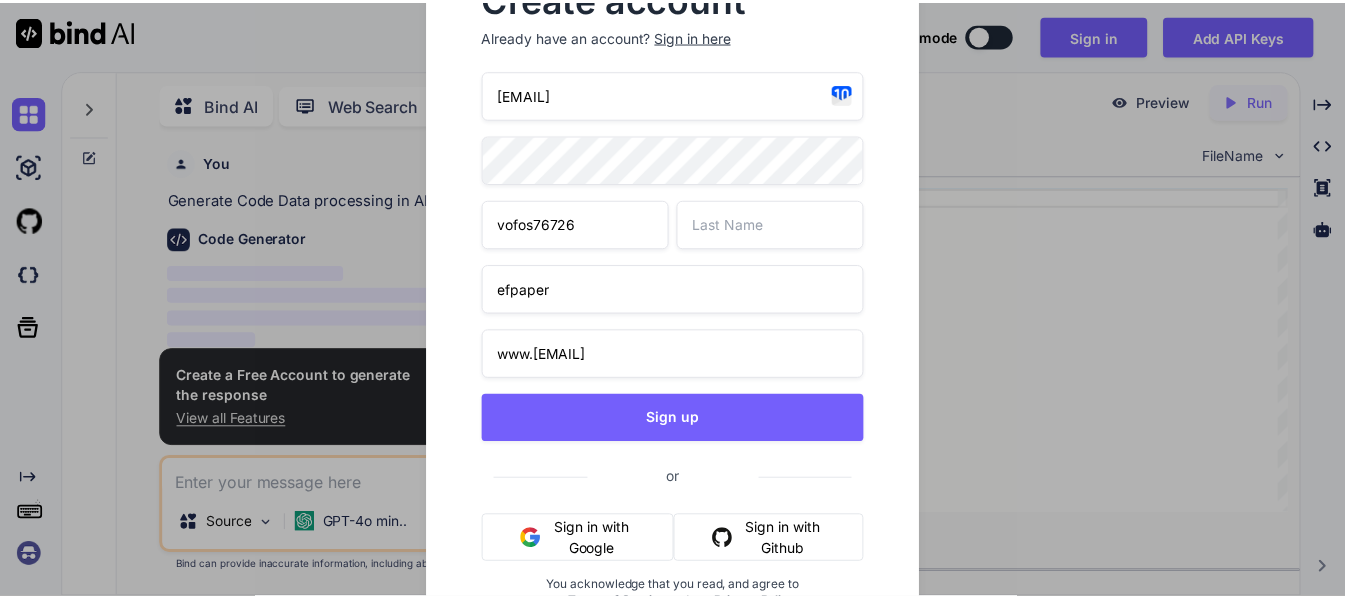 scroll, scrollTop: 0, scrollLeft: 0, axis: both 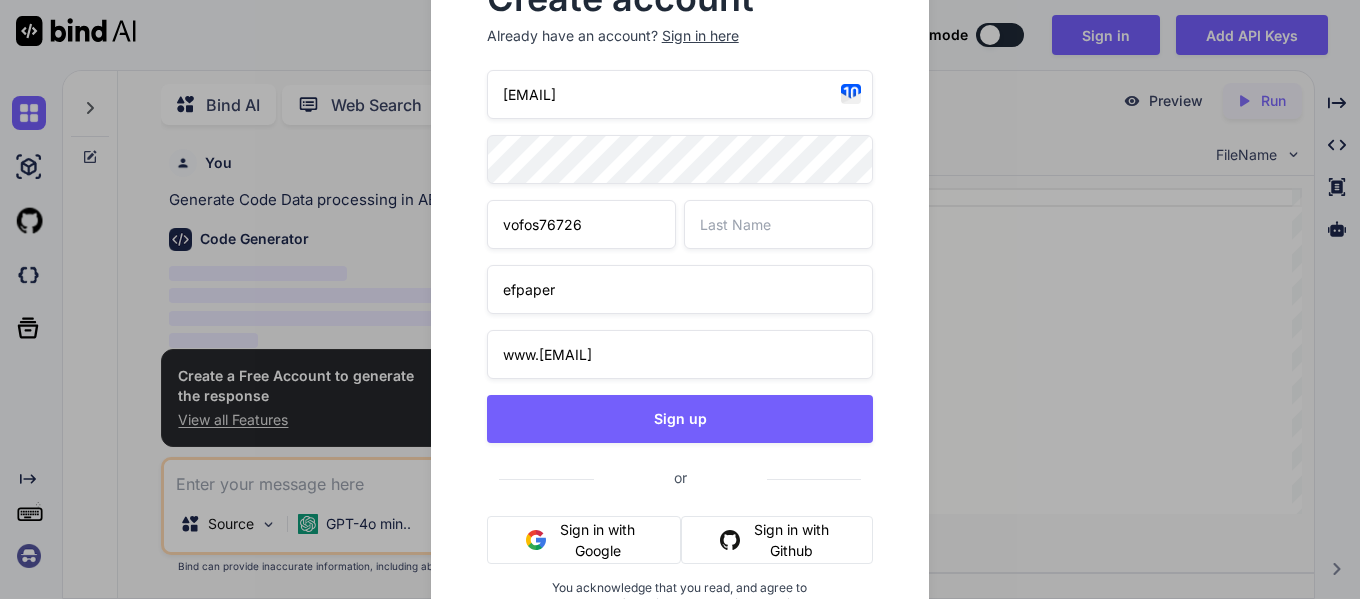 type on "vofos76726" 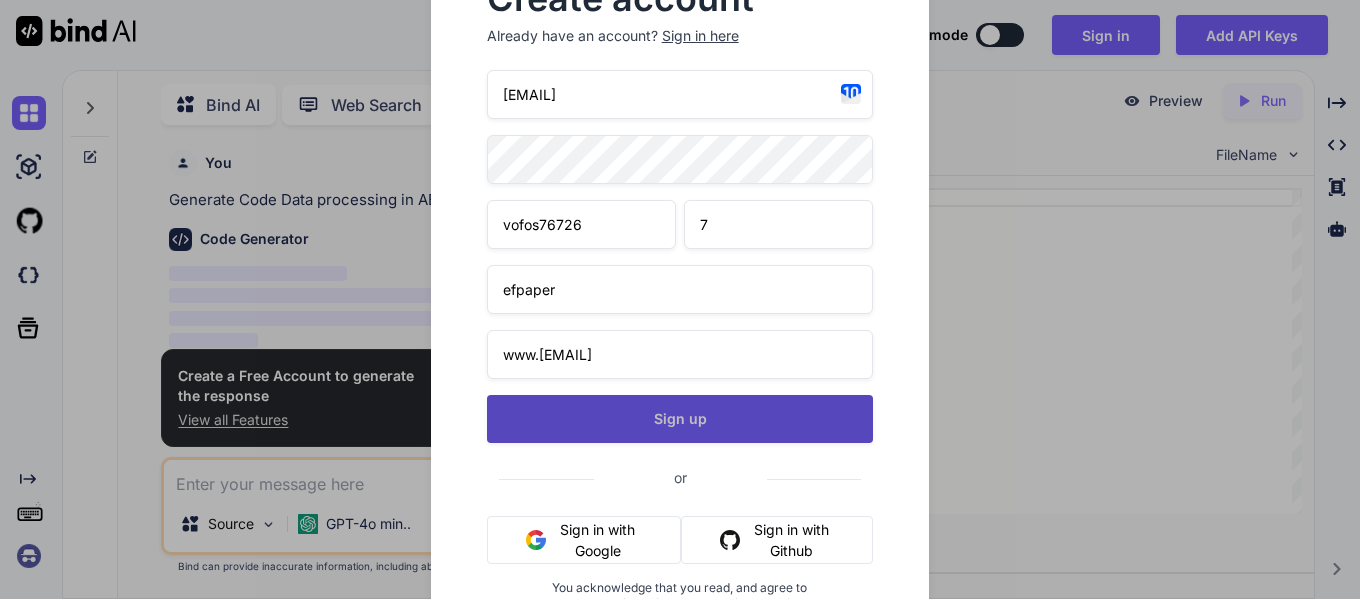 type on "7" 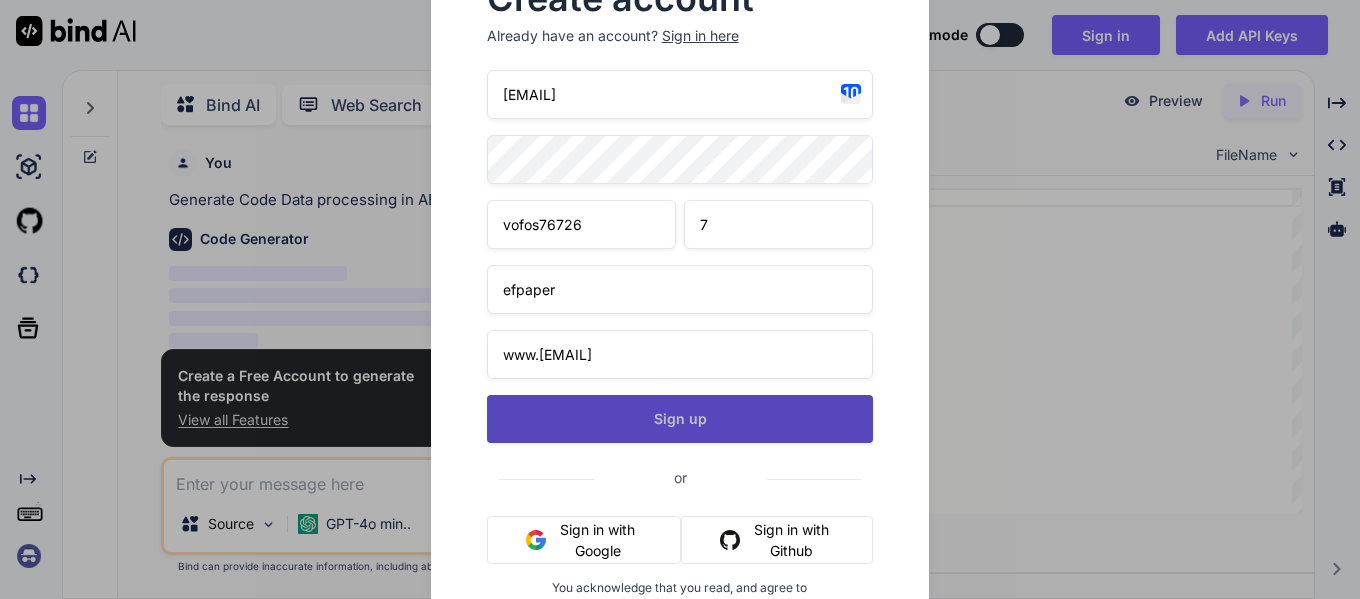 click on "Sign up" at bounding box center [680, 419] 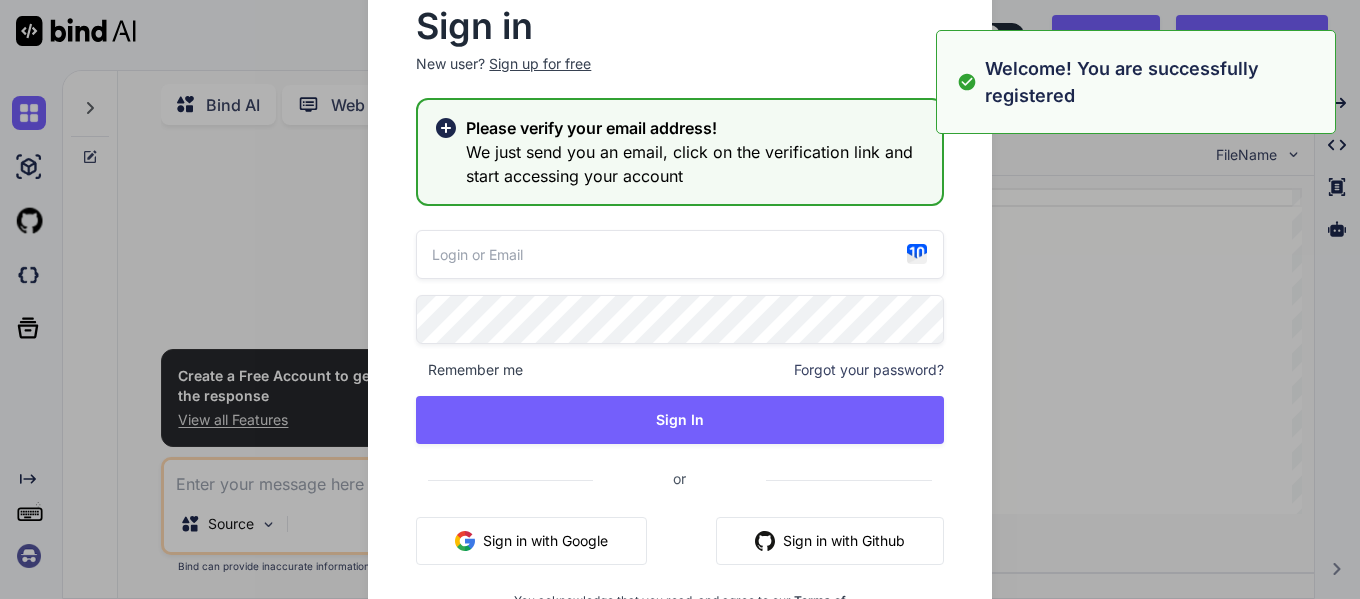 type on "[EMAIL]" 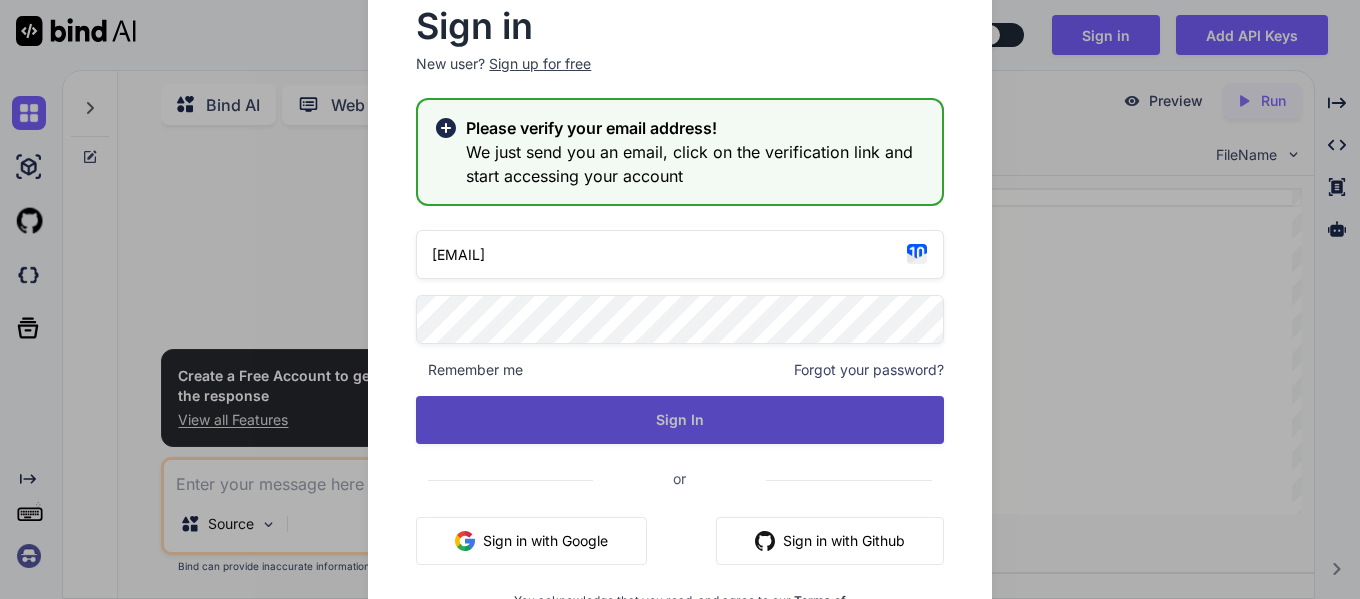 click on "Sign In" at bounding box center (679, 420) 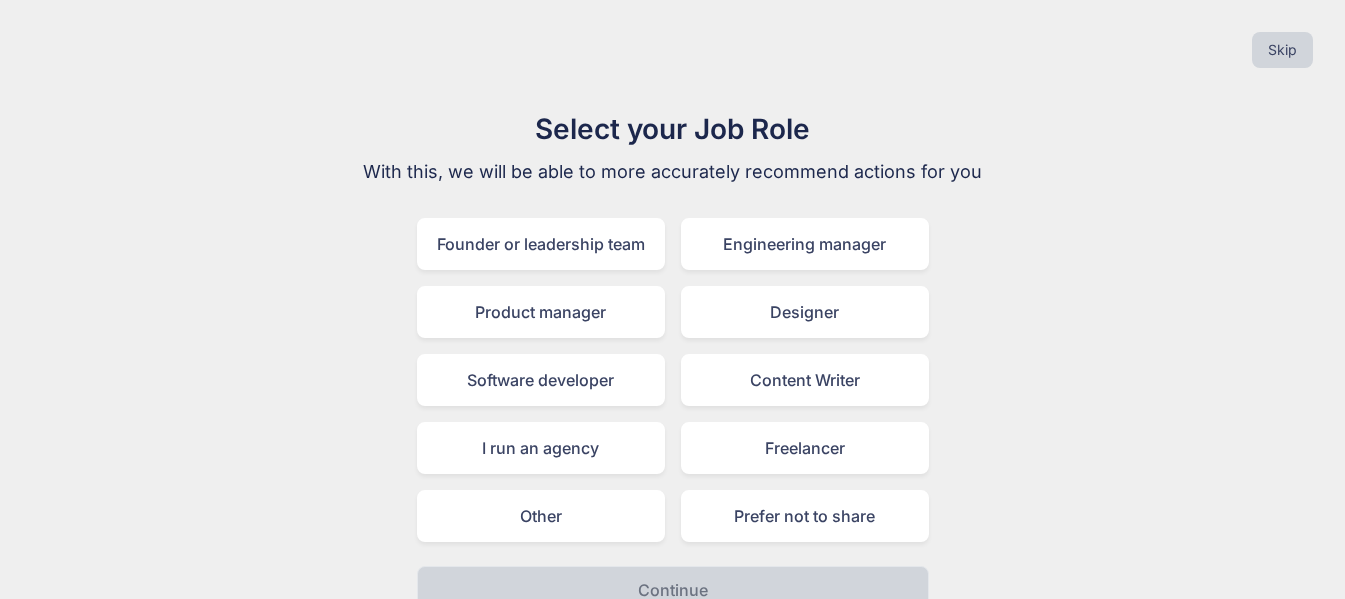 scroll, scrollTop: 31, scrollLeft: 0, axis: vertical 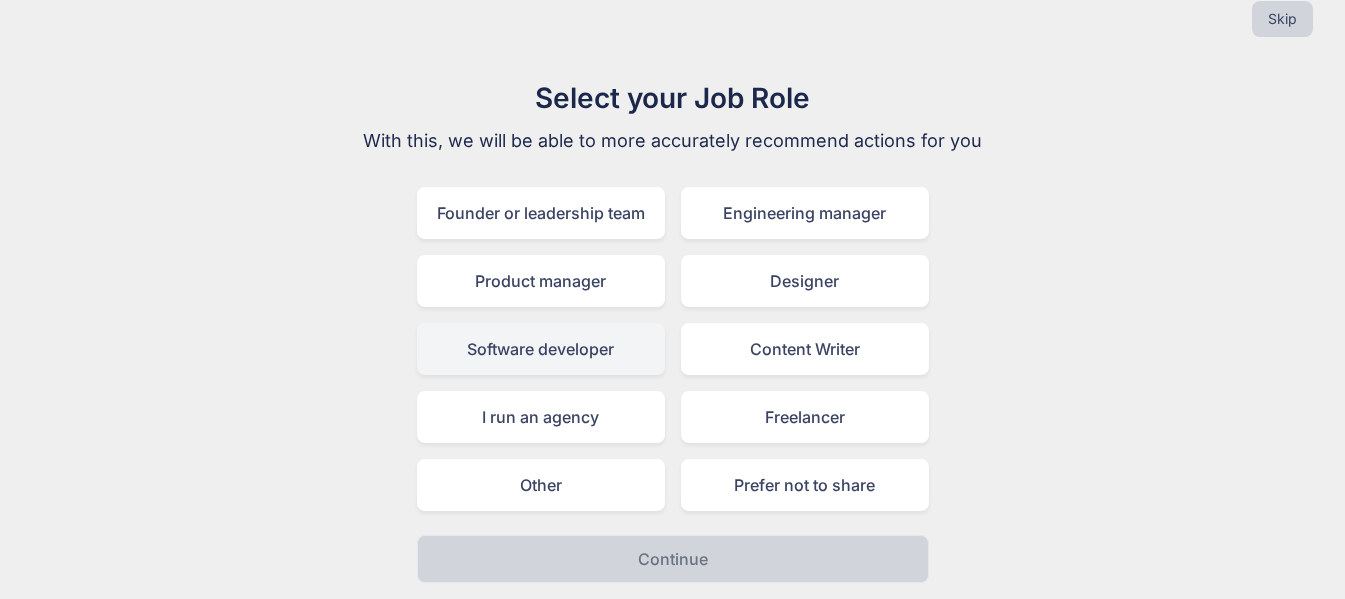 click on "Software developer" at bounding box center (541, 349) 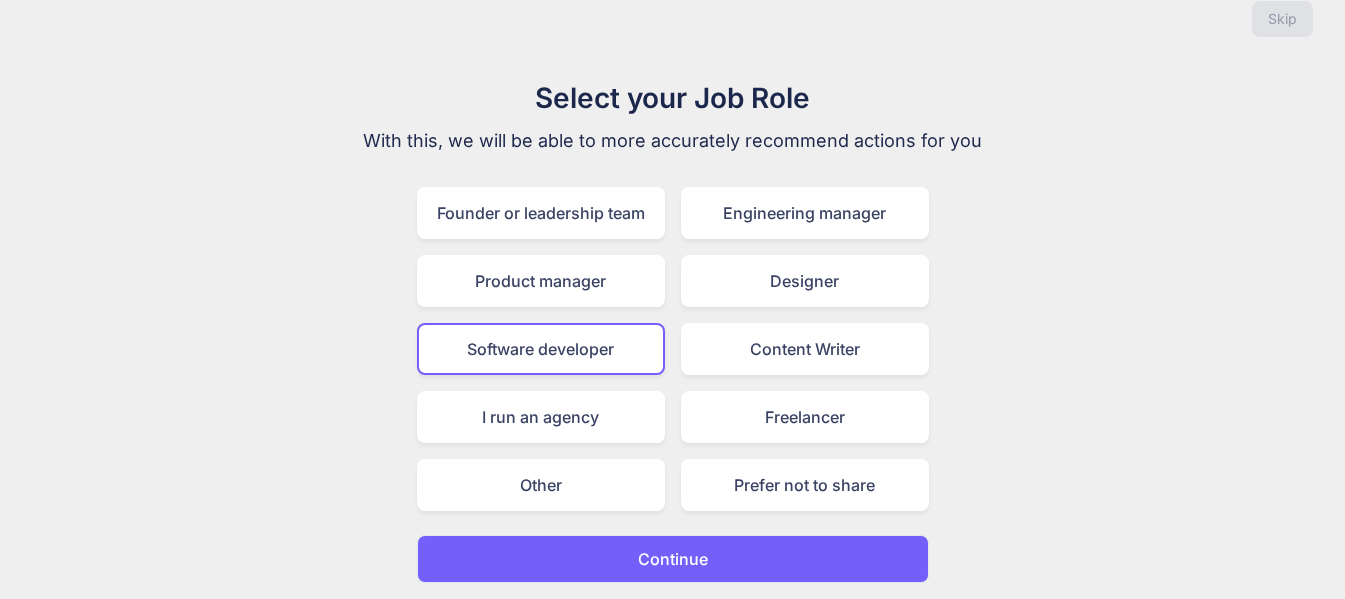 click on "Continue" at bounding box center (673, 559) 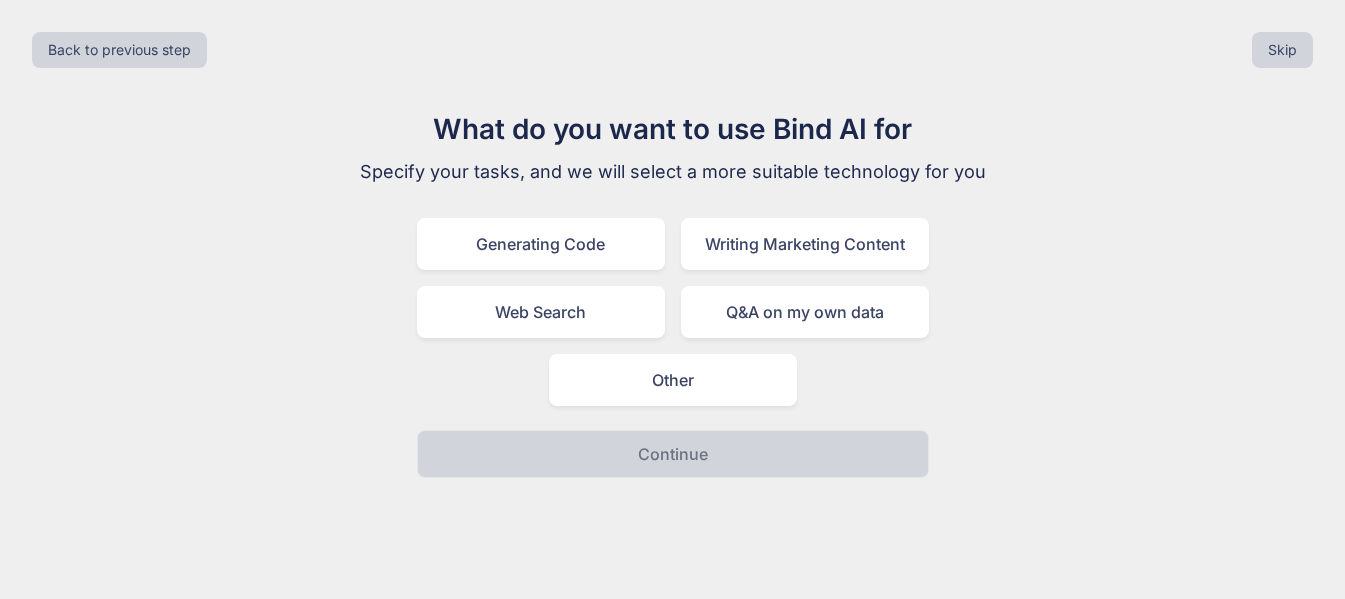 scroll, scrollTop: 0, scrollLeft: 0, axis: both 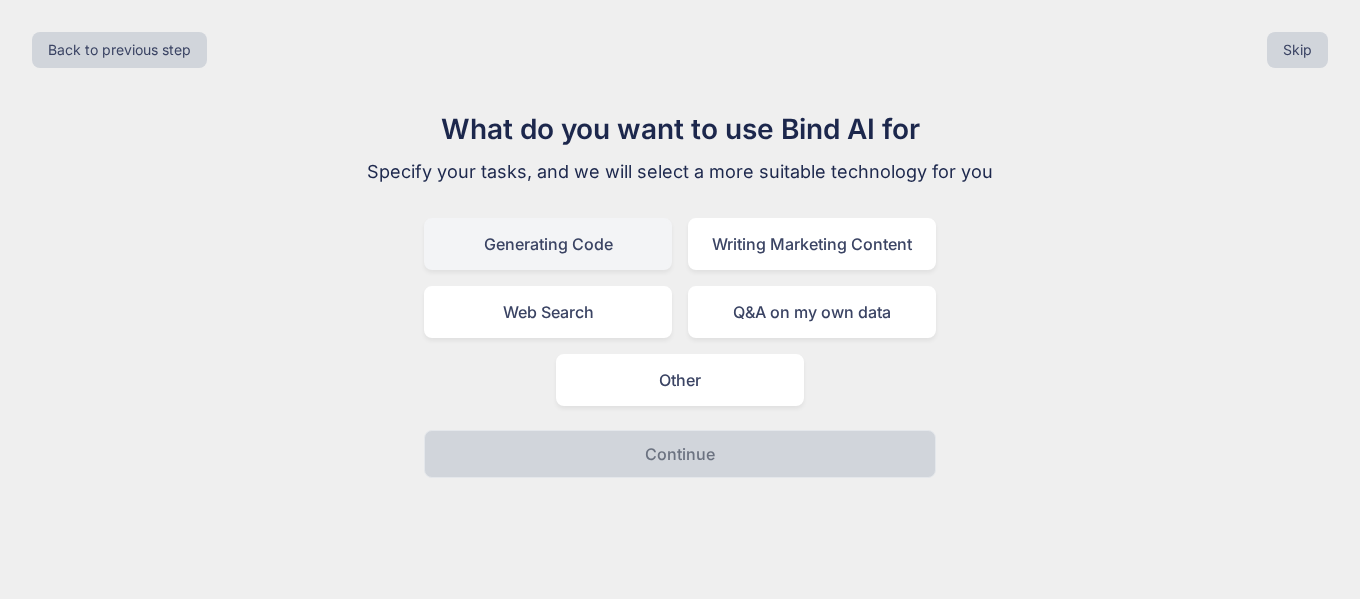 click on "Generating Code" at bounding box center (548, 244) 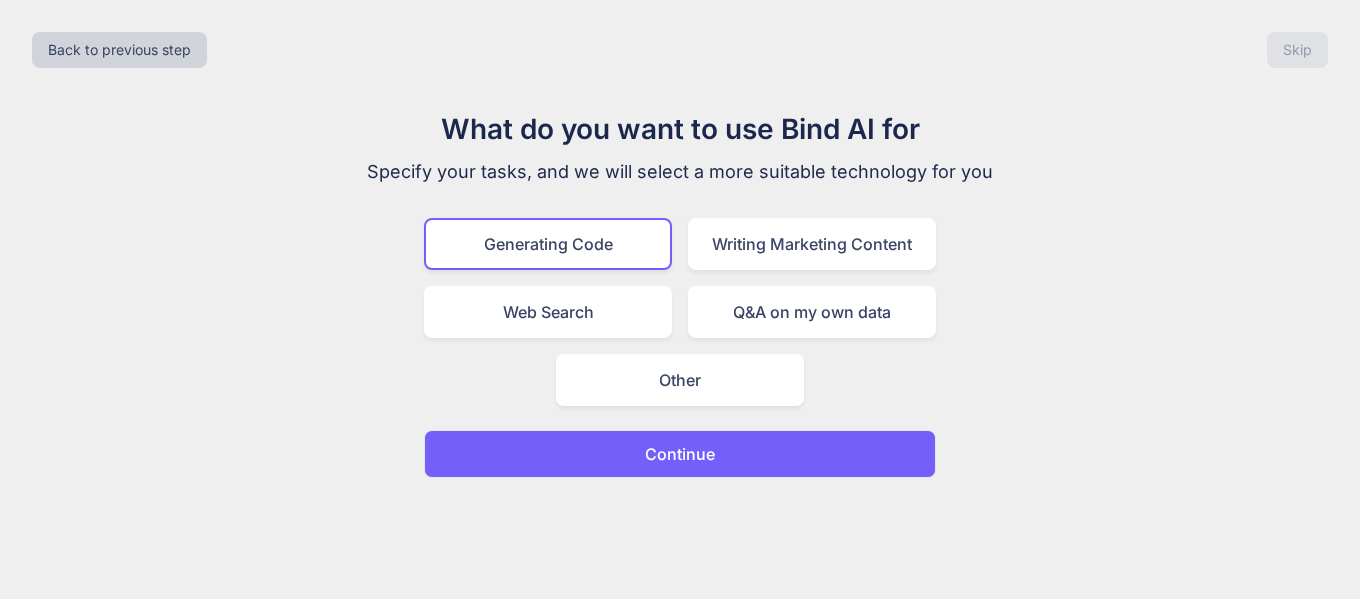 click on "Continue" at bounding box center [680, 454] 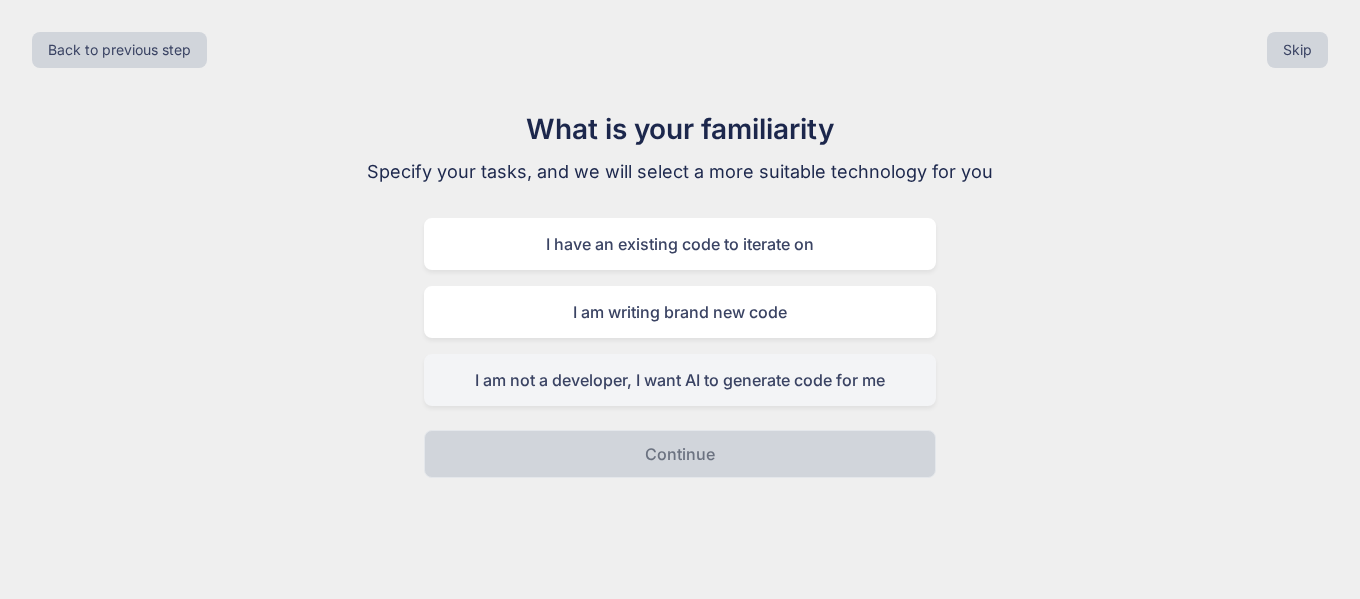 click on "I am not a developer, I want AI to generate code for me" at bounding box center [680, 380] 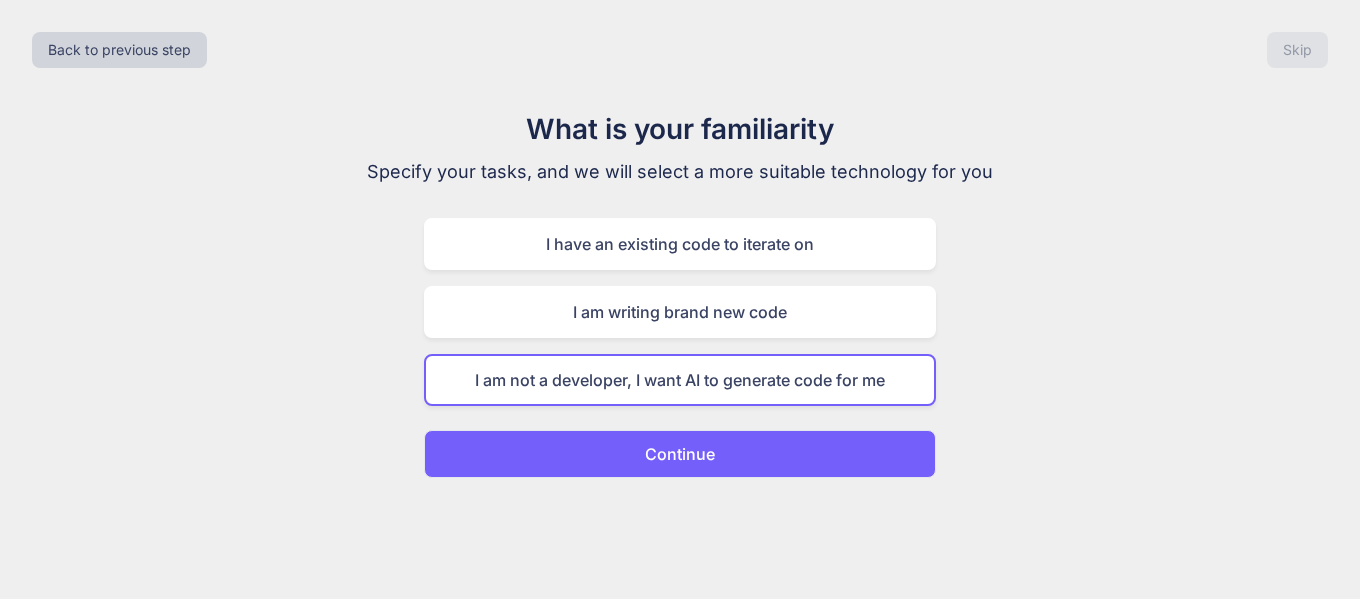 click on "Continue" at bounding box center (680, 454) 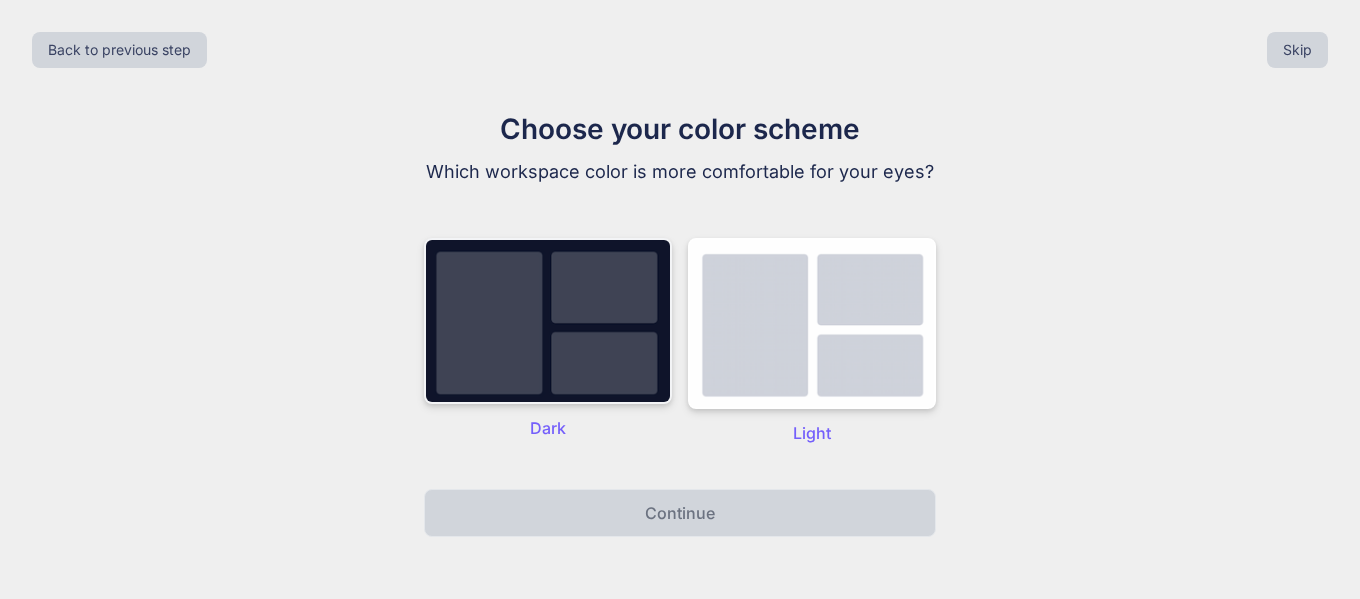 click at bounding box center (548, 321) 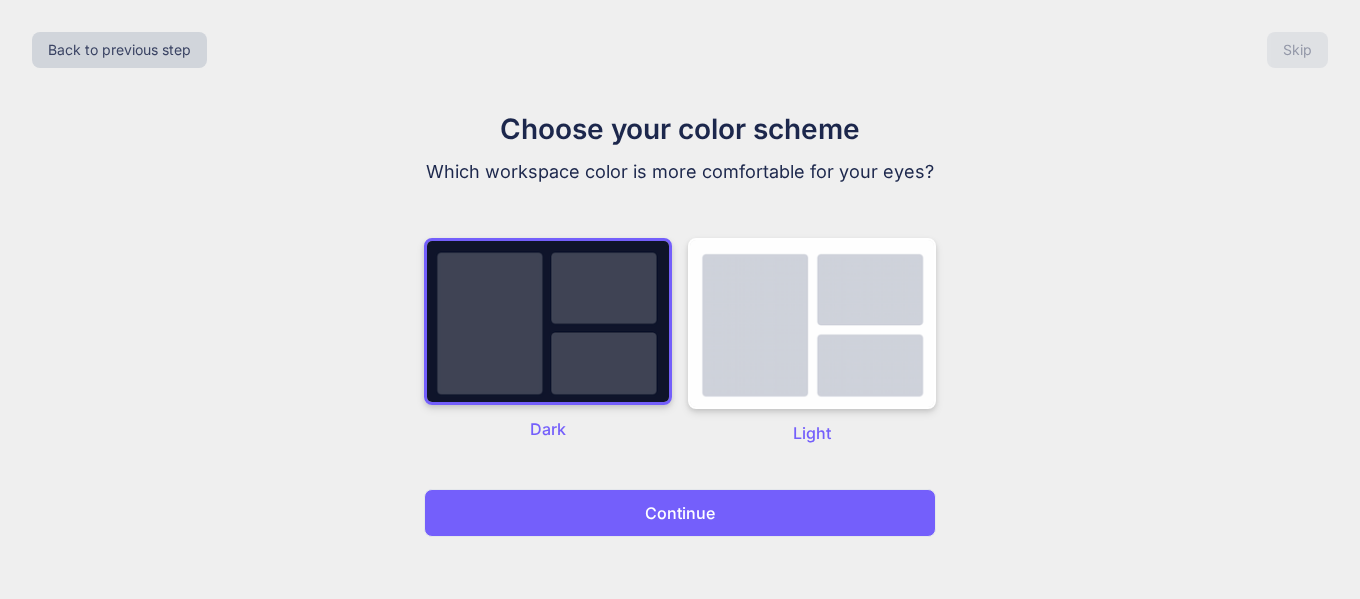 click on "Continue" at bounding box center (680, 513) 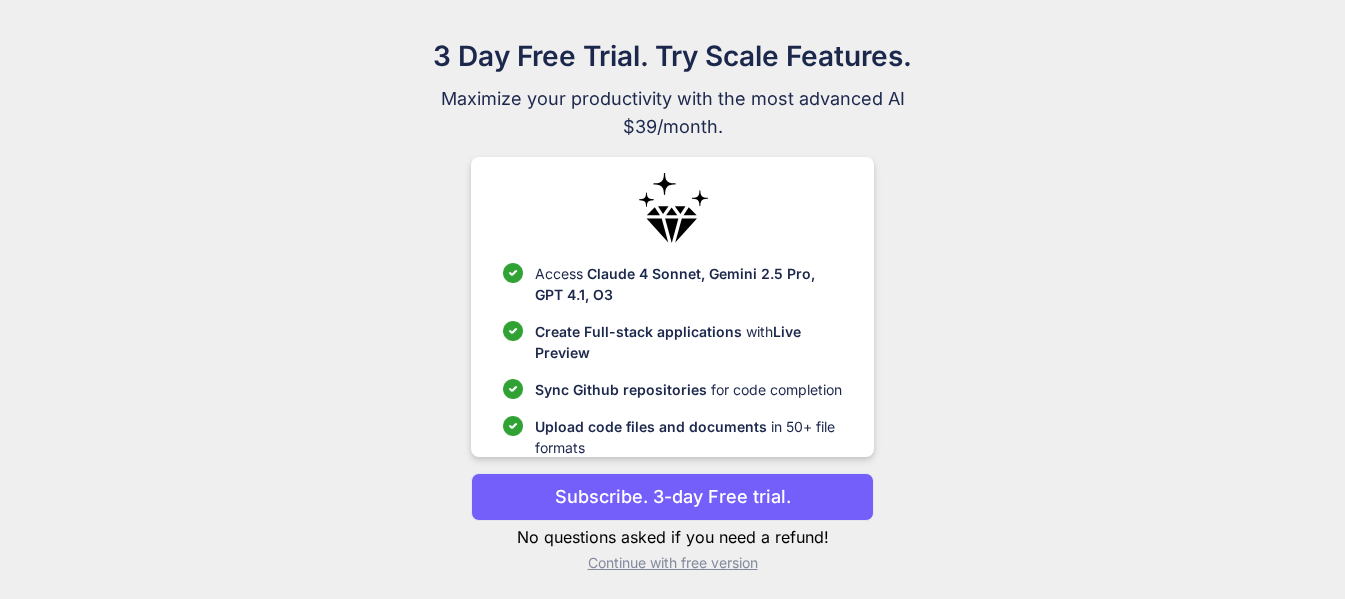 scroll, scrollTop: 72, scrollLeft: 0, axis: vertical 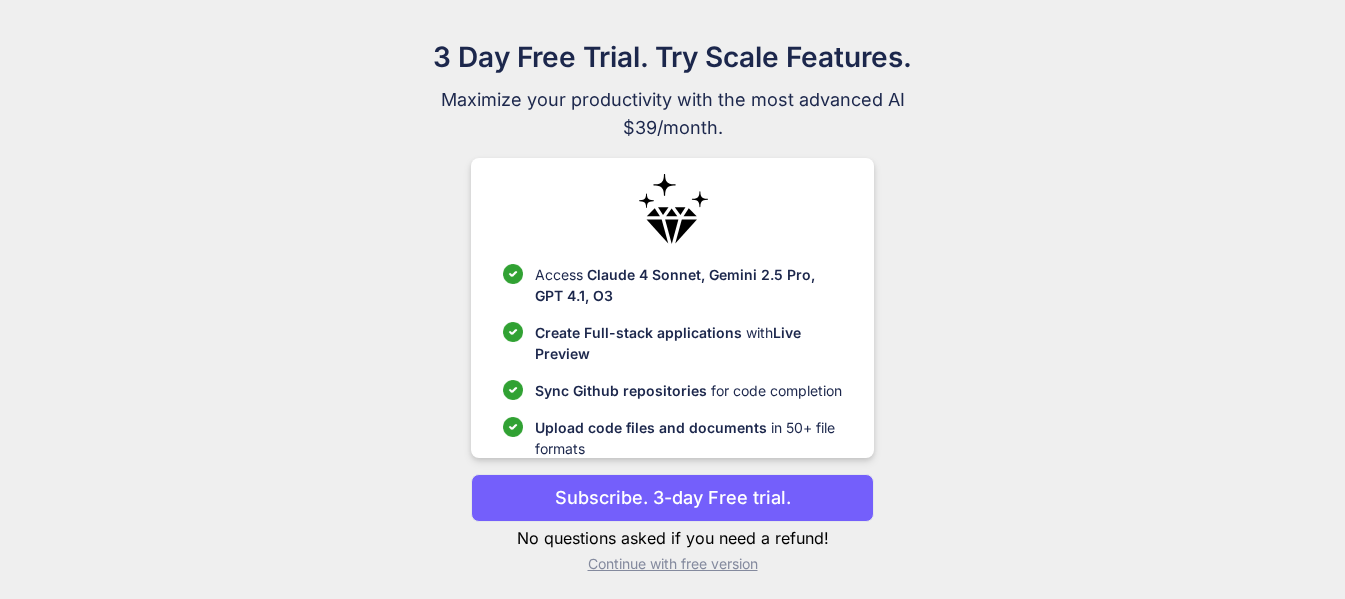 click on "Continue with free version" at bounding box center [672, 564] 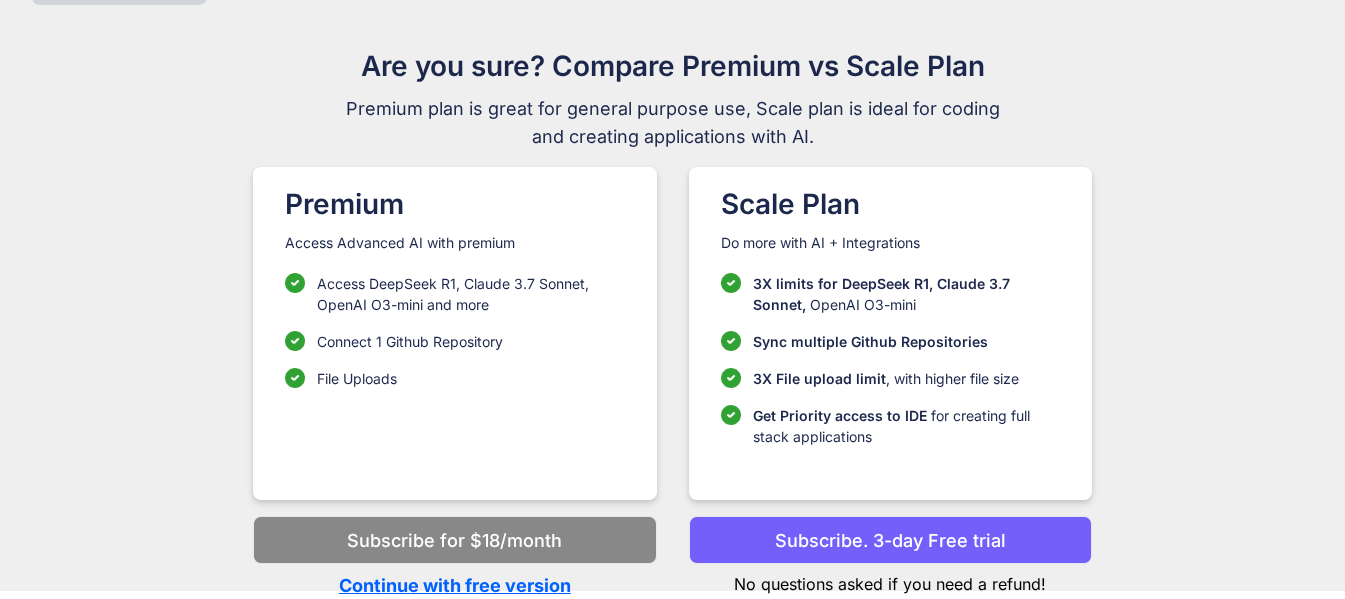 scroll, scrollTop: 63, scrollLeft: 0, axis: vertical 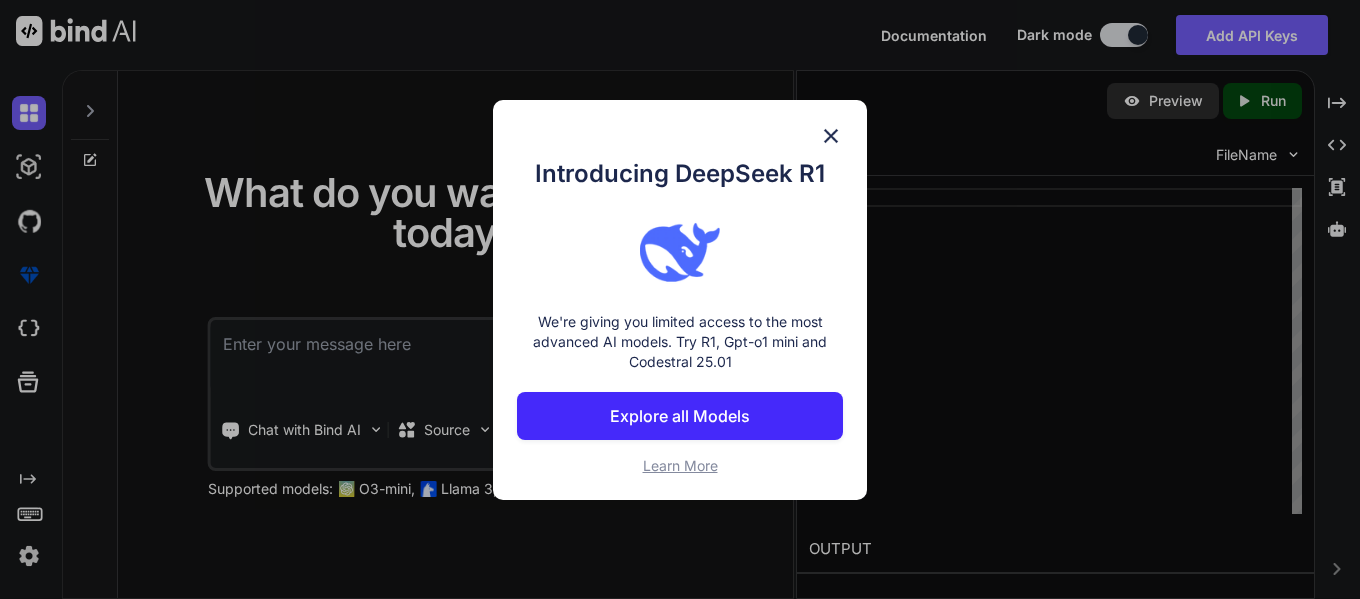 click at bounding box center [831, 136] 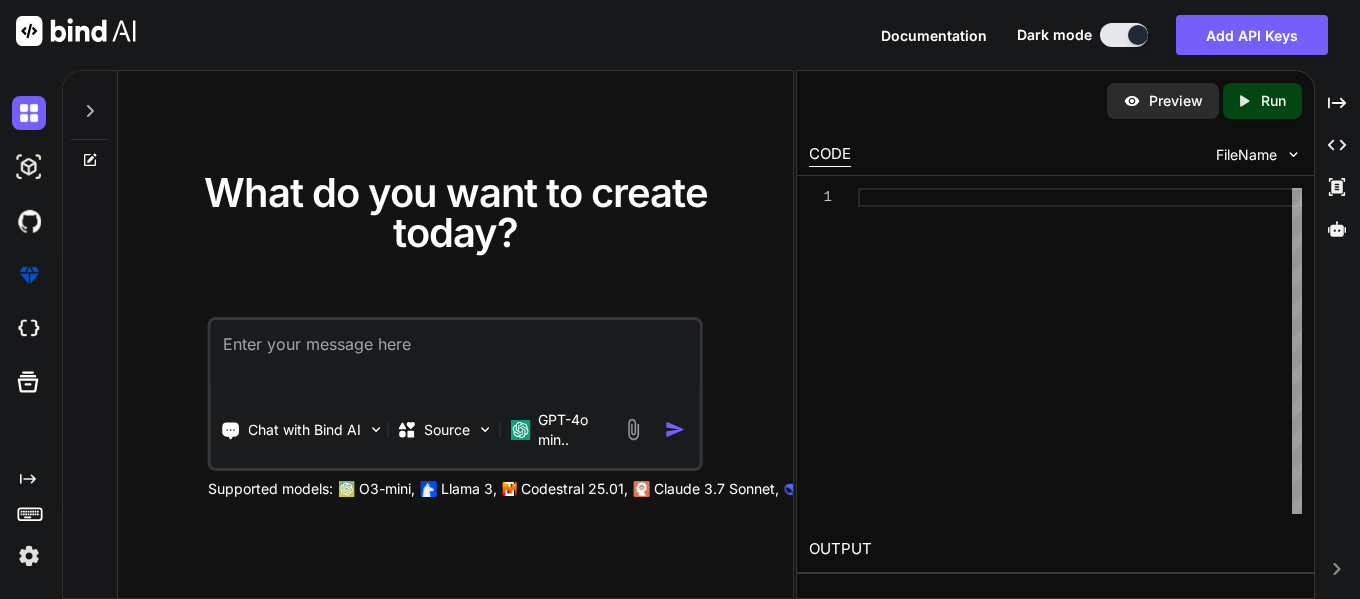 click at bounding box center [455, 357] 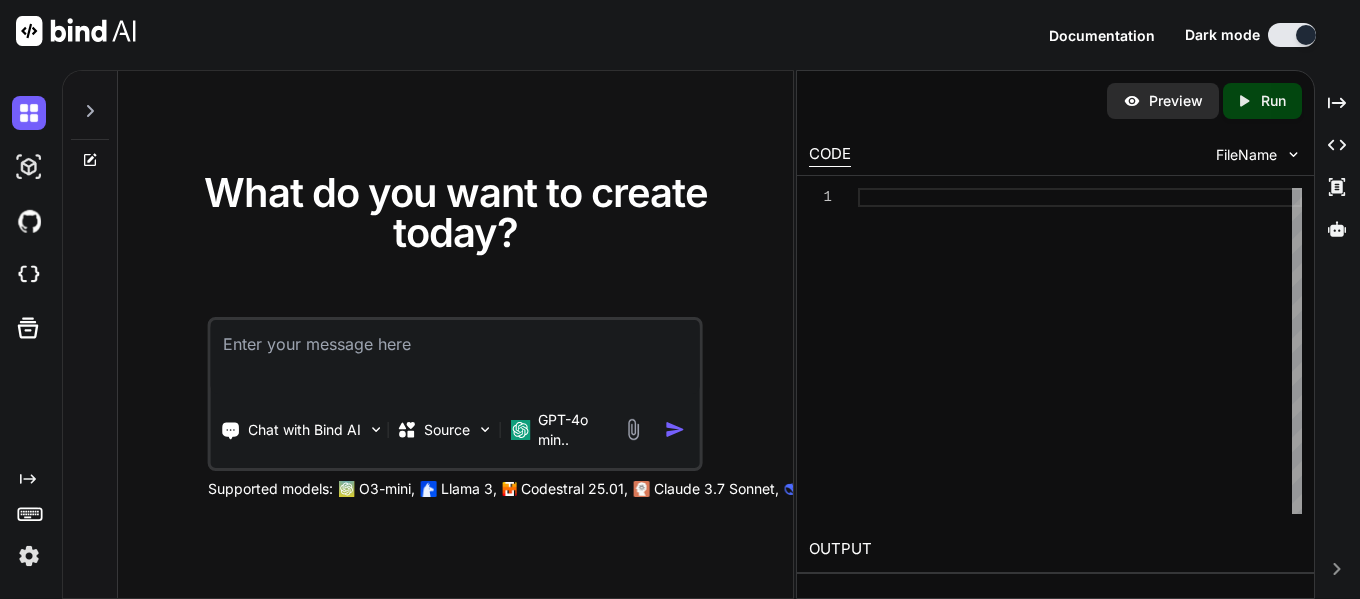 paste on "[EMAIL]" 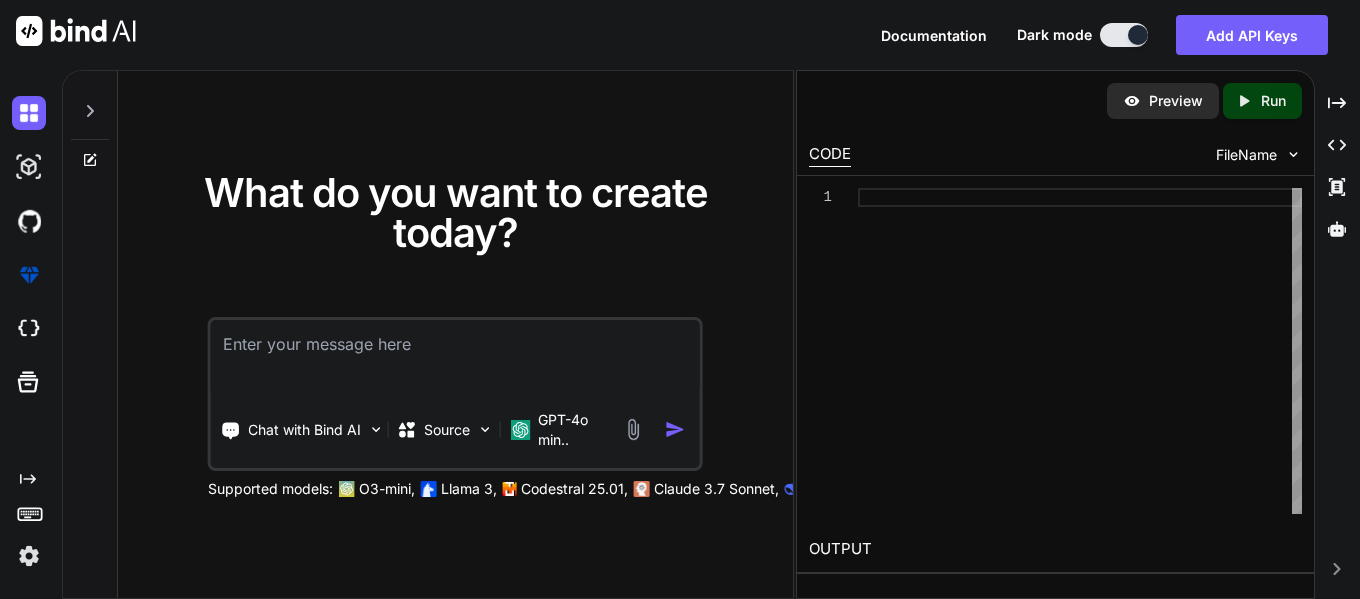 click at bounding box center (455, 357) 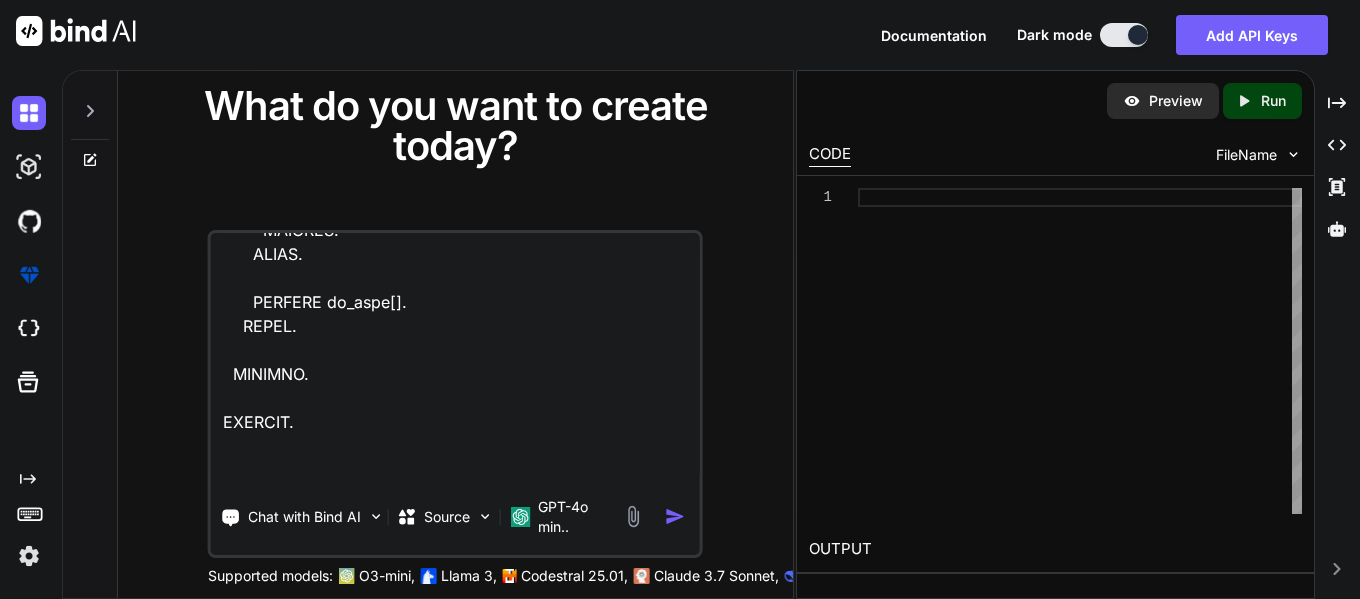 scroll, scrollTop: 16875, scrollLeft: 0, axis: vertical 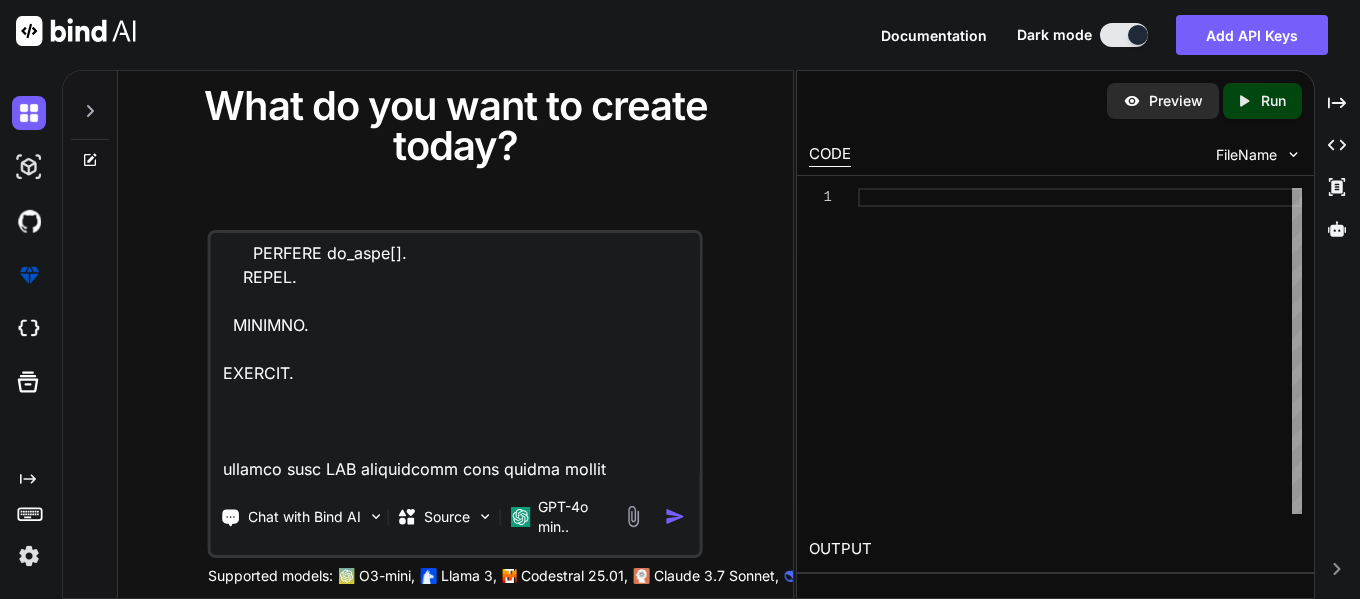 type on "*&---------------------------------------------------------------------*
*& Report ZRM_CONSUME
*&---------------------------------------------------------------------*
*&
*&---------------------------------------------------------------------*
REPORT zrm_consume.
TABLES : vbrk, vbrp.
SELECTION-SCREEN : BEGIN OF BLOCK b1 WITH FRAME TITLE txt.
SELECT-OPTIONS : s_vbeln FOR vbrk-vbeln,
s_fkart FOR vbrk-fkart,
s_werks FOR vbrp-werks,
s_fkdat FOR vbrk-fkdat,
s_bukrs FOR vbrk-bukrs NO-EXTENSION NO INTERVALS.
SELECTION-SCREEN : END OF BLOCK b1.
RANGES : r_rm  FOR mseg-sakto,
r_pm  FOR mseg-sakto,
r_sfg FOR mseg-sakto.
TYPES : BEGIN OF ty_prod,
vbeln   TYPE vbrp-vbeln,
posnr   TYPE vbrp-matnr,
matnr   TYPE vbrp-matnr,
charg   TYPE vbrp-charg,
aufnr   TYPE afpo-aufnr,
werks   TYPE lips-werks,
consume TYPE vbrp-fkimg,
produce TYPE vbrp-fkimg..." 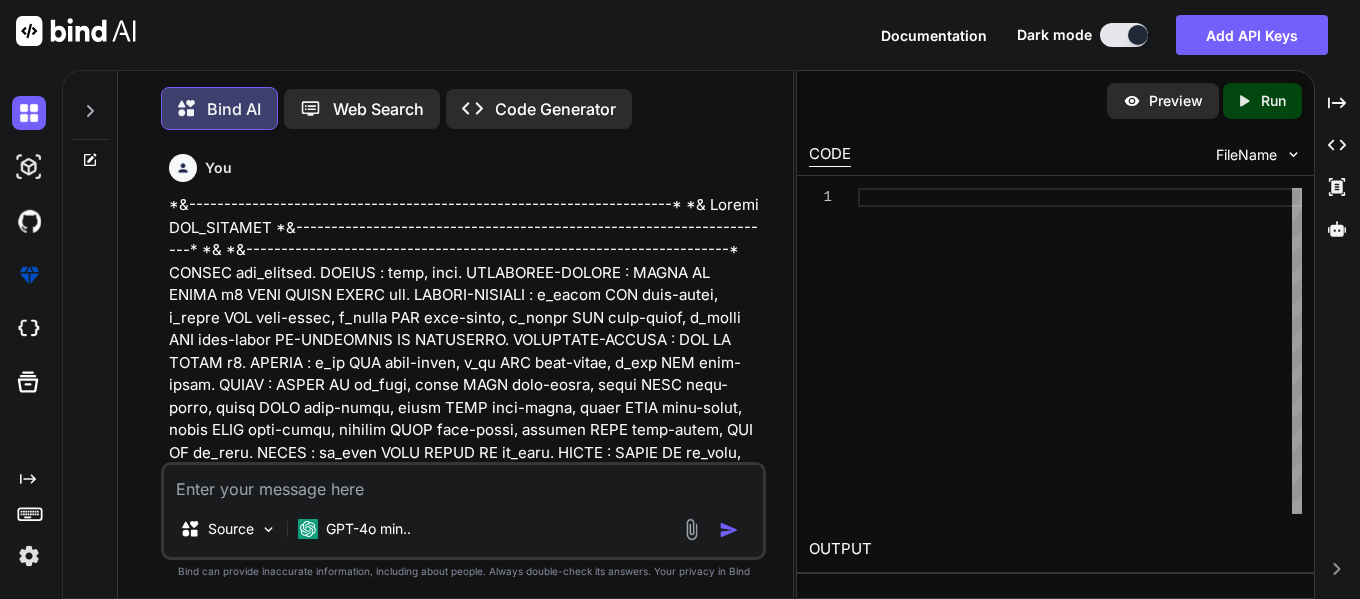 scroll, scrollTop: 10, scrollLeft: 0, axis: vertical 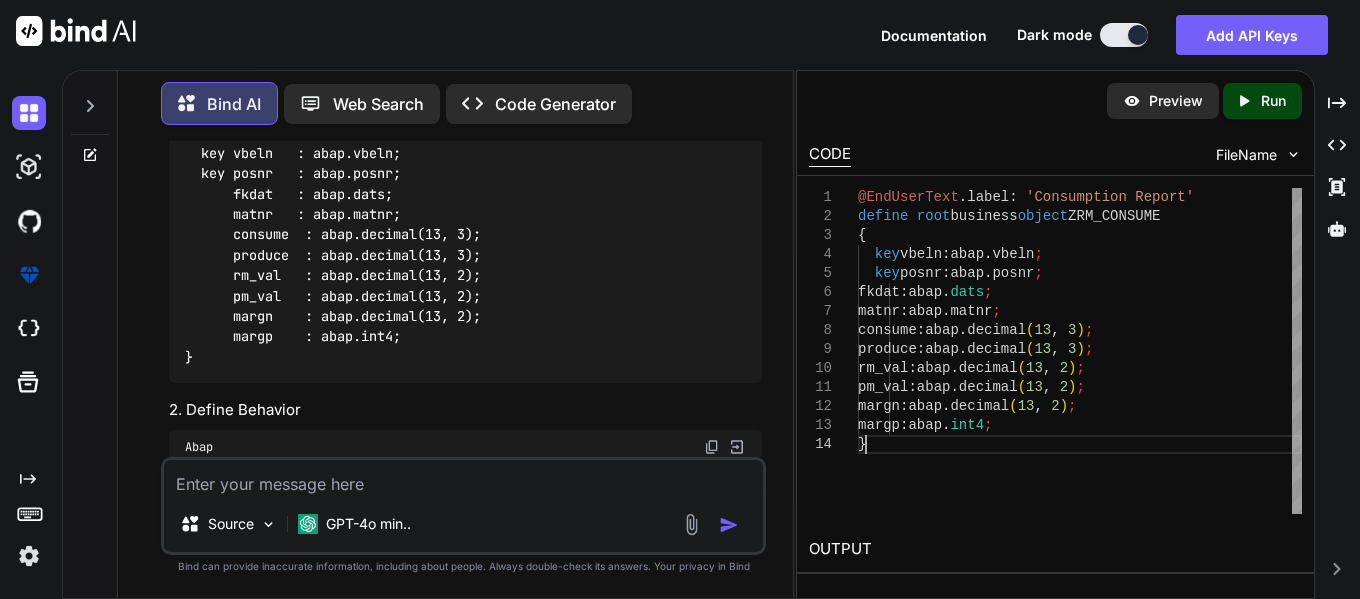 click on "@EndUserText . label :   'Consumption Report' define   root  business  object  ZRM_CONSUME {    key  vbeln    :  abap . vbeln ;    key  posnr    :  abap . posnr ;       fkdat    :  abap . dats ;       matnr    :  abap . matnr ;       consume   :  abap . decimal ( 13 ,   3 ) ;       produce   :  abap . decimal ( 13 ,   3 ) ;       rm_val    :  abap . decimal ( 13 ,   2 ) ;       pm_val    :  abap . decimal ( 13 ,   2 ) ;       margn     :  abap . decimal ( 13 ,   2 ) ;       margp     :  abap . int4 ; }" at bounding box center (1080, 351) 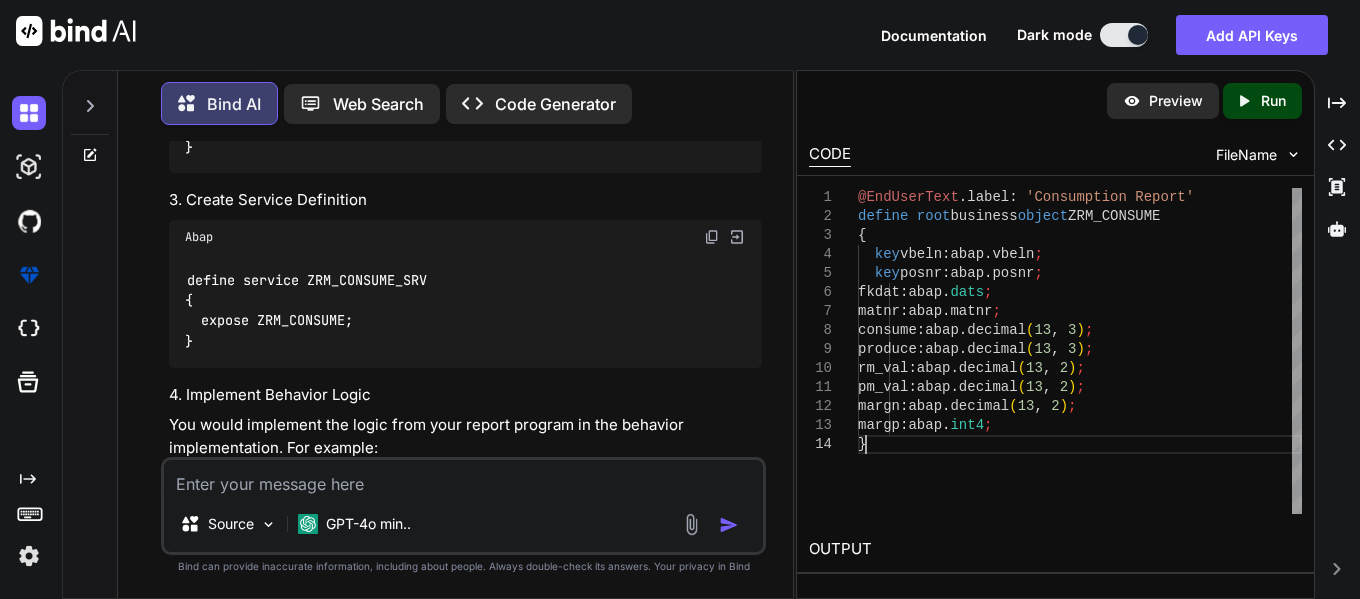 scroll, scrollTop: 5884, scrollLeft: 0, axis: vertical 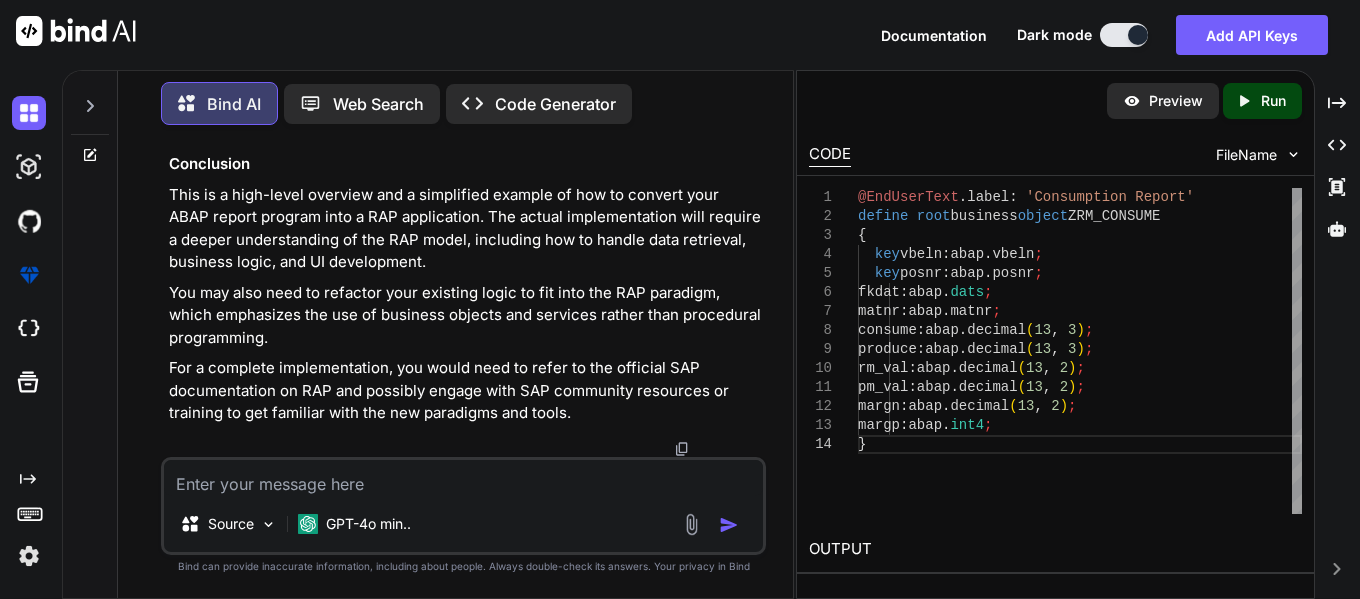 type on "pm_val   : abap.decimal(13, 2);
margn    : abap.decimal(13, 2);
margp    : abap.int4;
}" 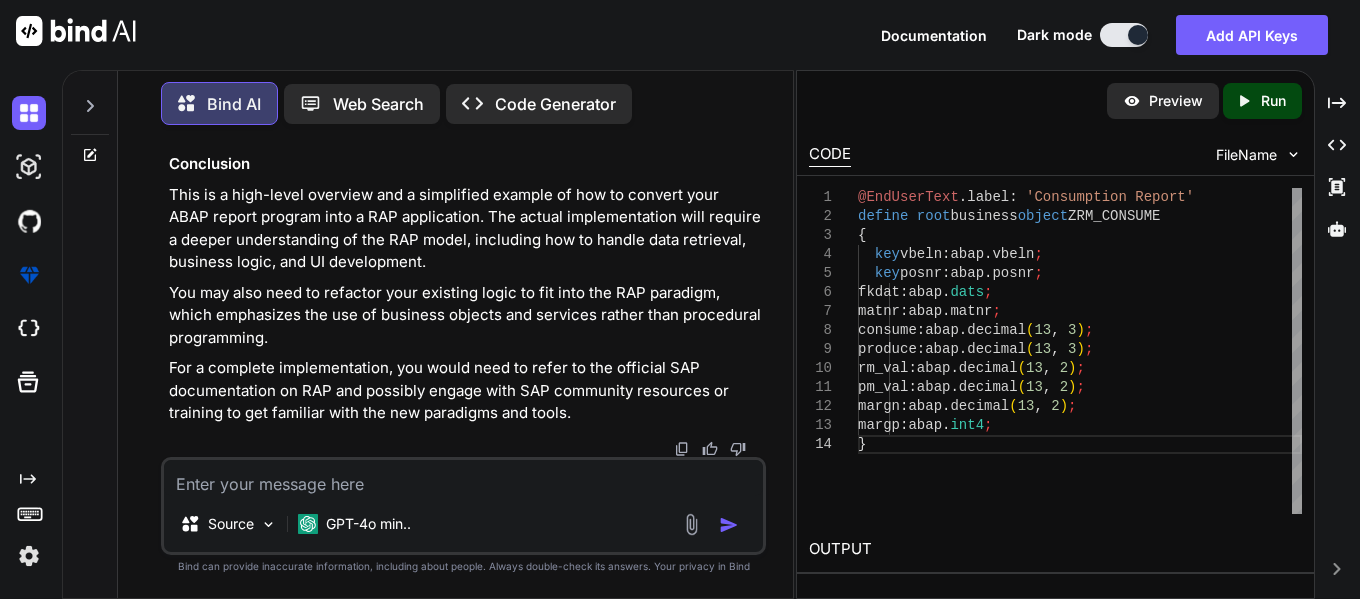 click on "Run" at bounding box center [1273, 101] 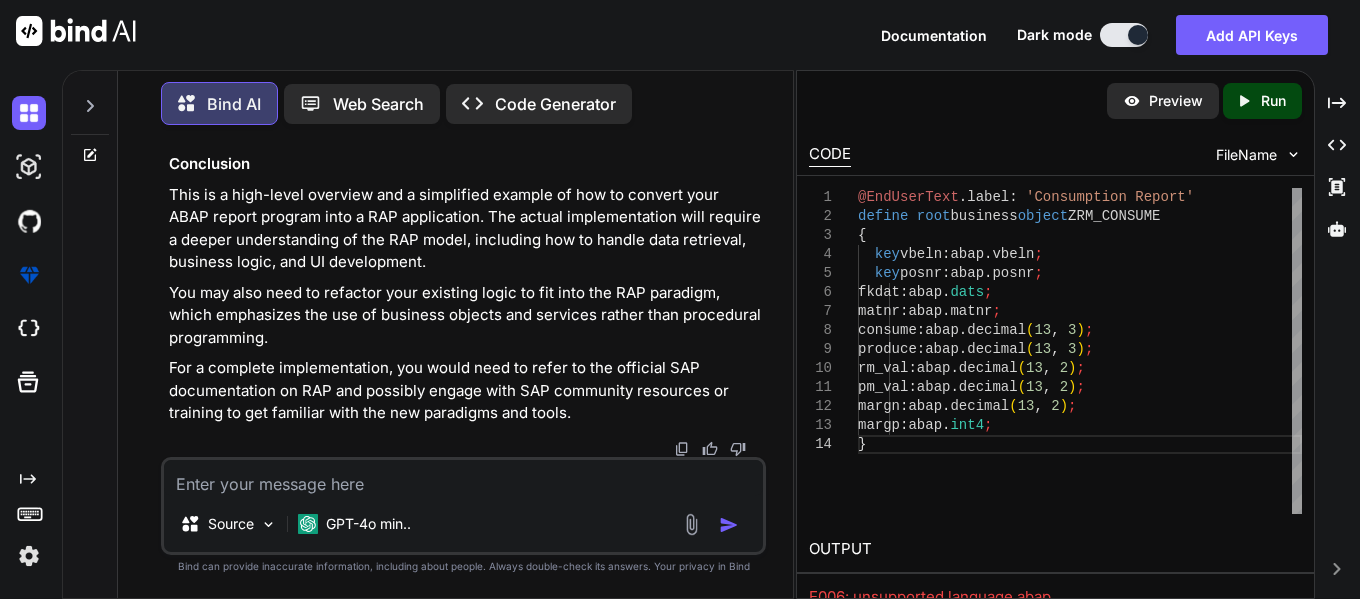 click at bounding box center (29, 556) 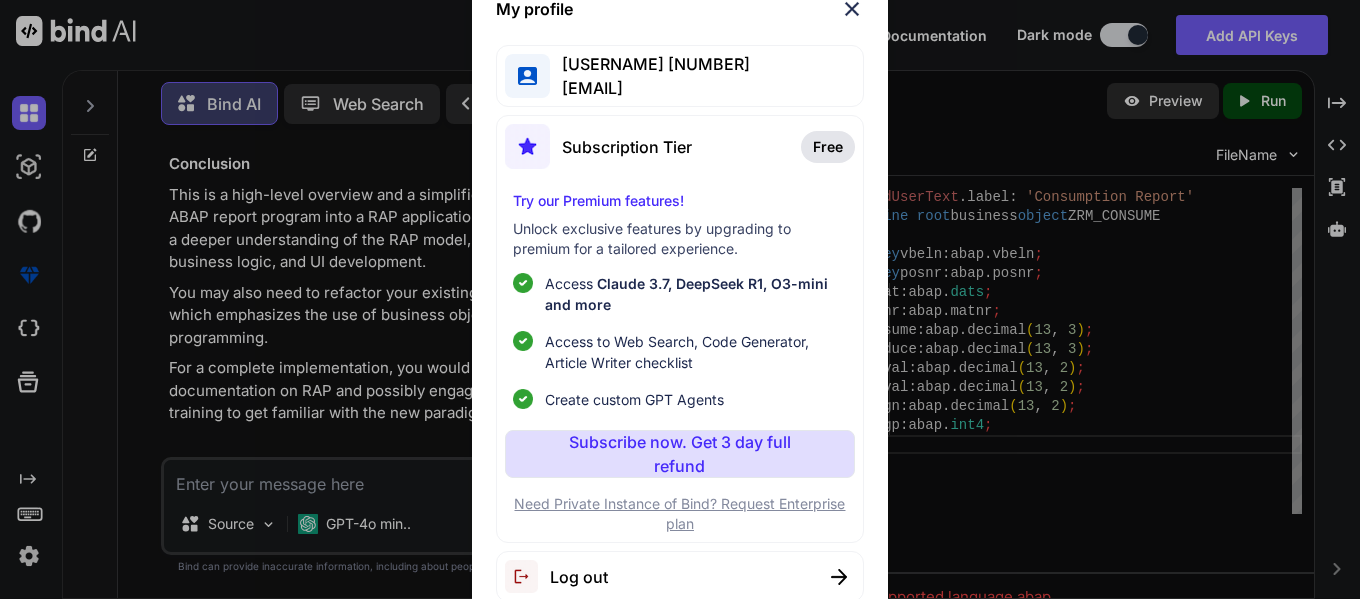 click on "Log out" at bounding box center [579, 577] 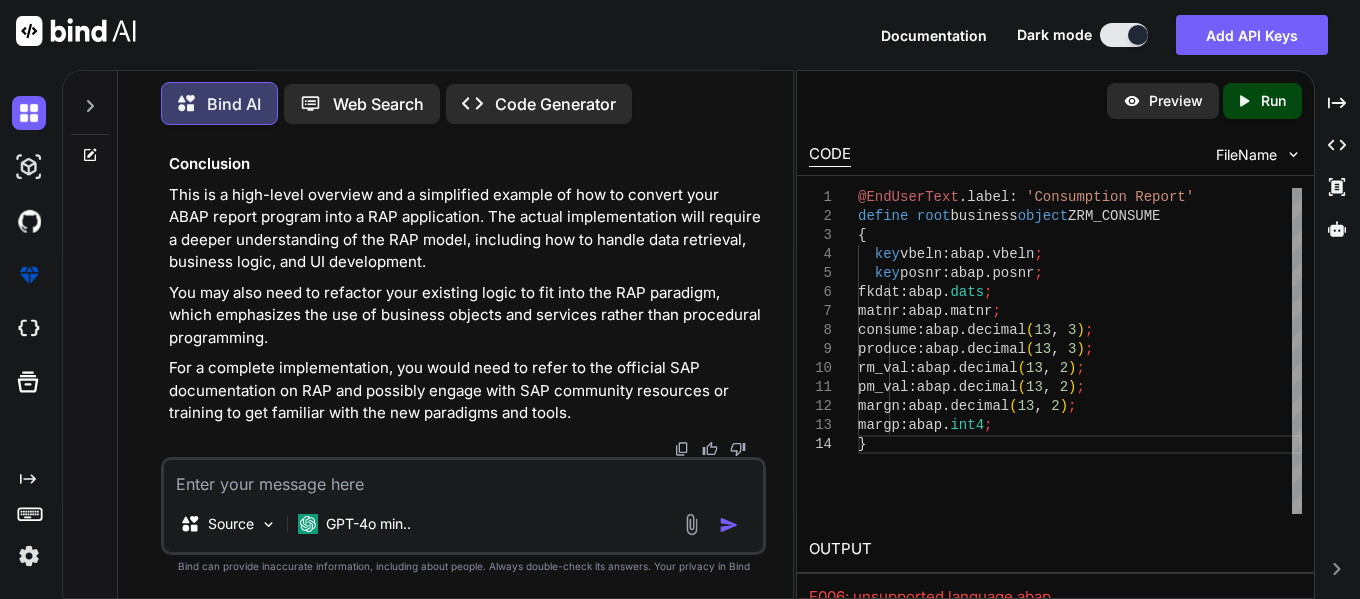 scroll, scrollTop: 0, scrollLeft: 0, axis: both 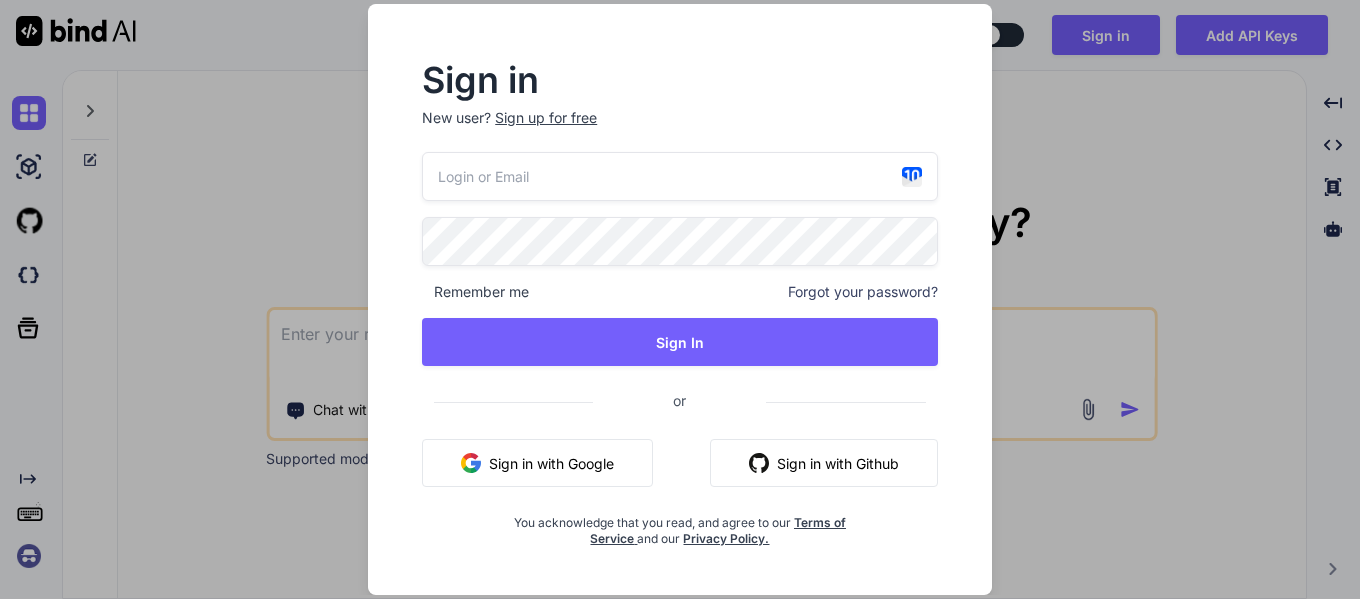 type on "[EMAIL]" 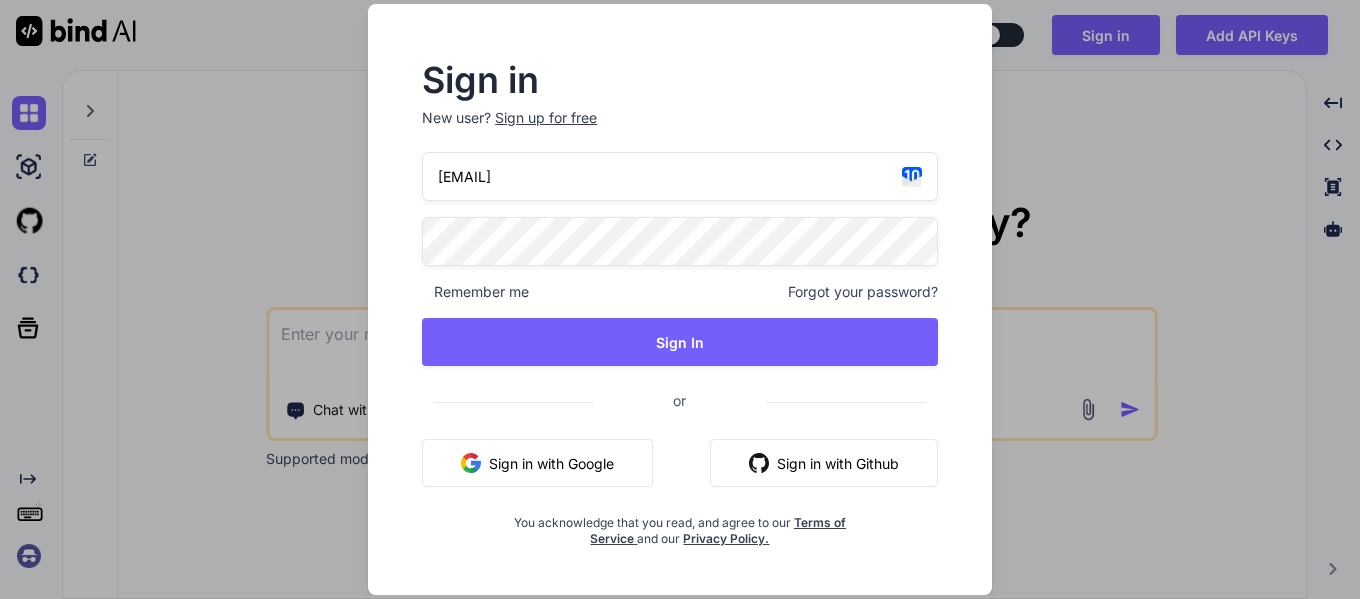 click on "[EMAIL] Remember me Forgot your password? Sign In   or Sign in with Google Sign in with Github You acknowledge that you read, and agree to our   Terms of Service     and our   Privacy Policy." at bounding box center (680, 349) 